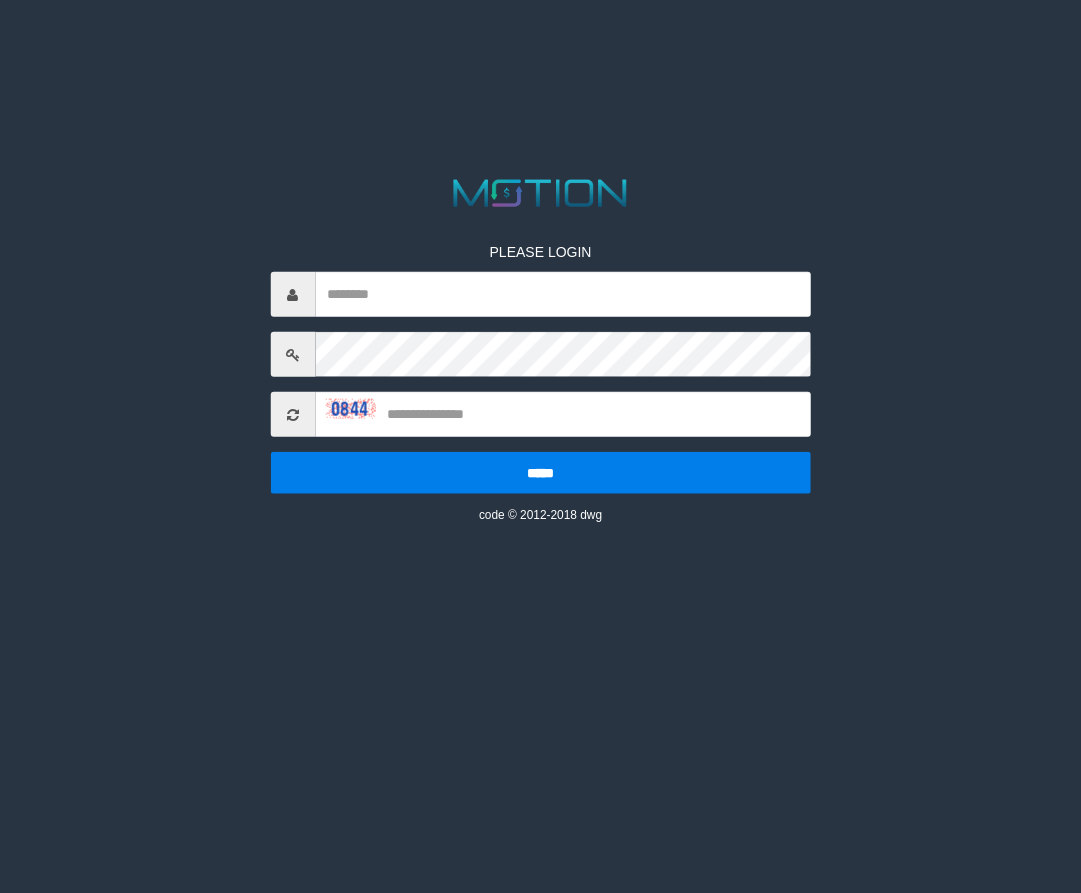 scroll, scrollTop: 0, scrollLeft: 0, axis: both 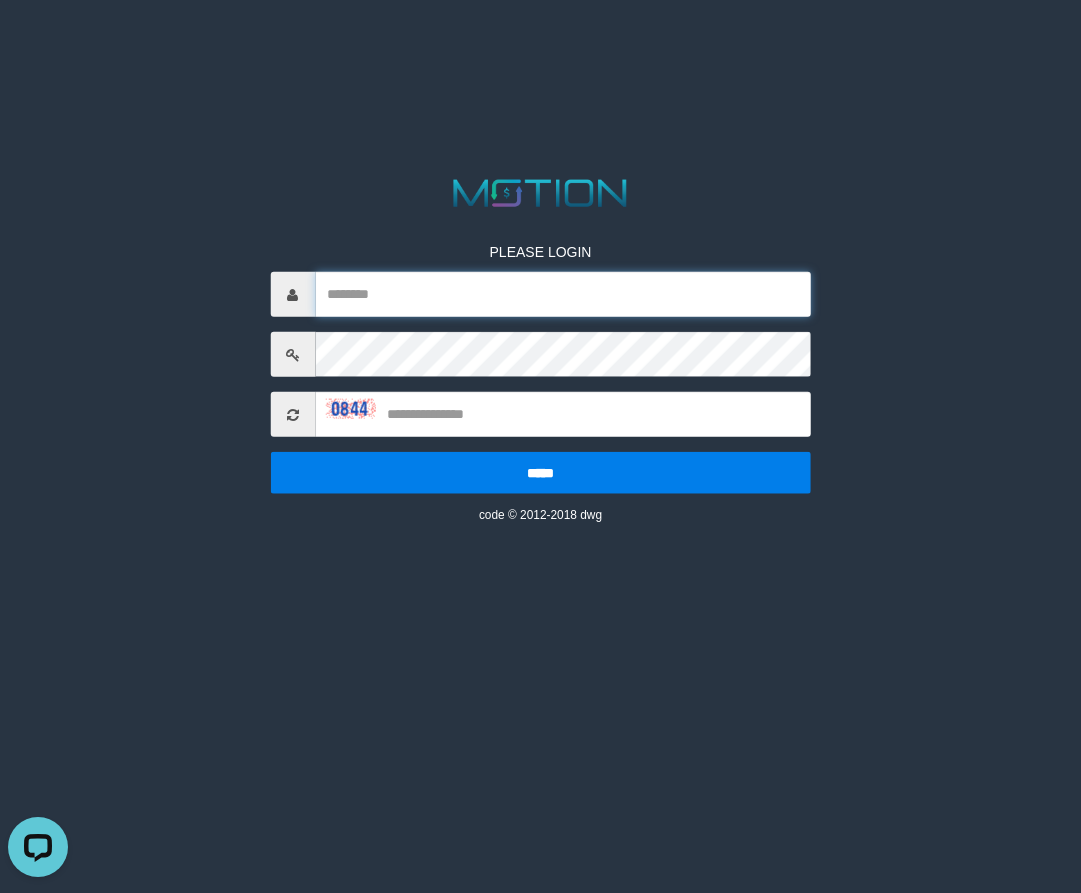 type on "*********" 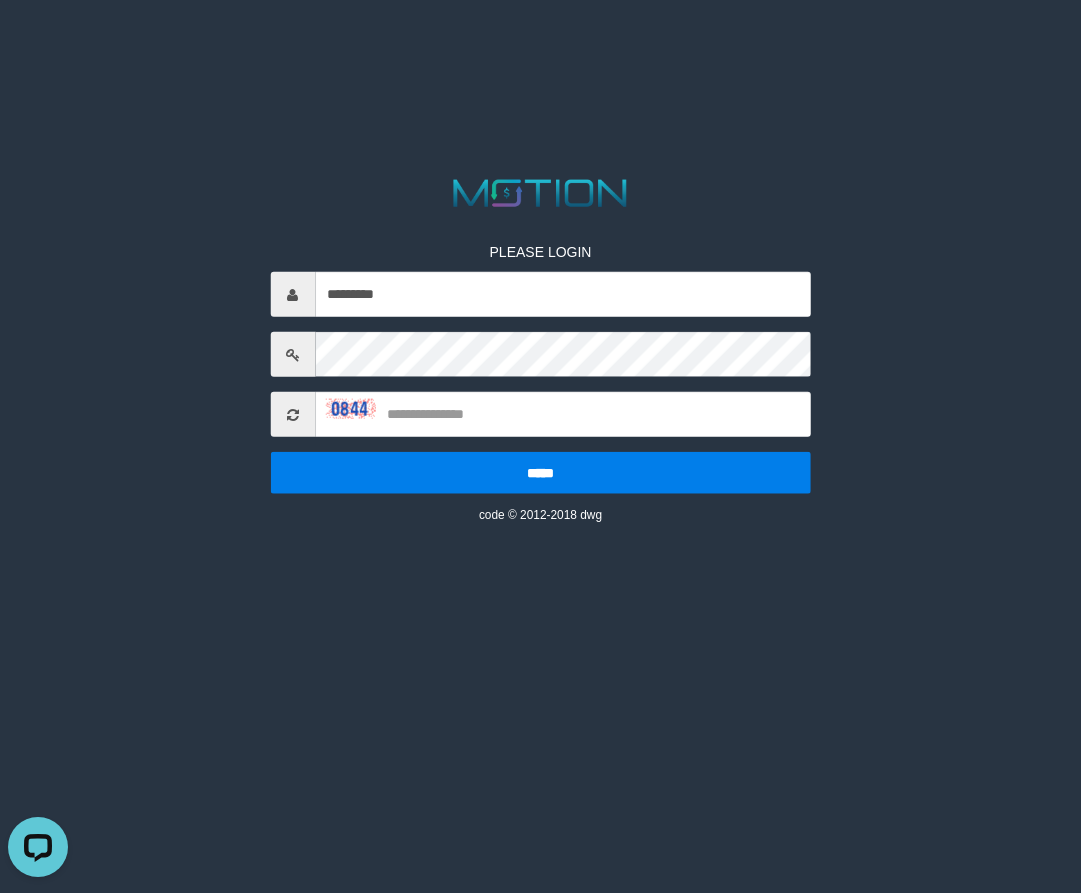 drag, startPoint x: 525, startPoint y: 15, endPoint x: 528, endPoint y: 2, distance: 13.341664 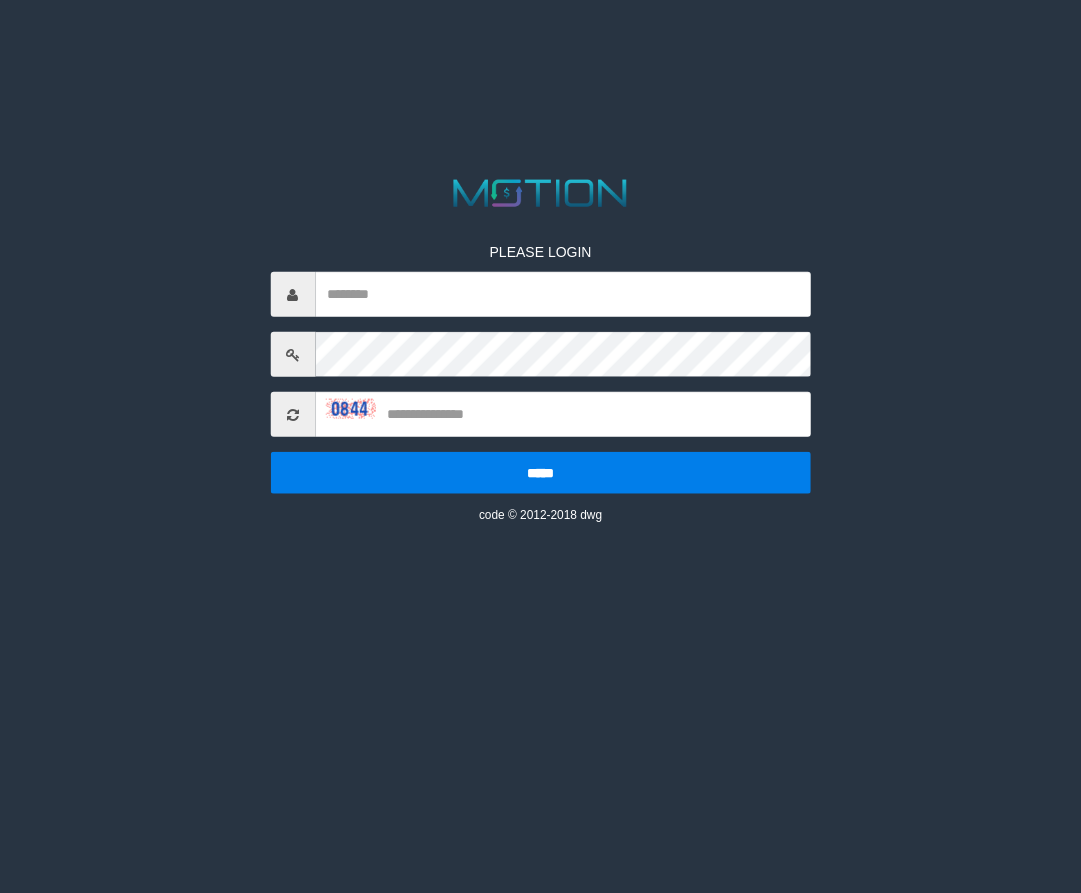 scroll, scrollTop: 0, scrollLeft: 0, axis: both 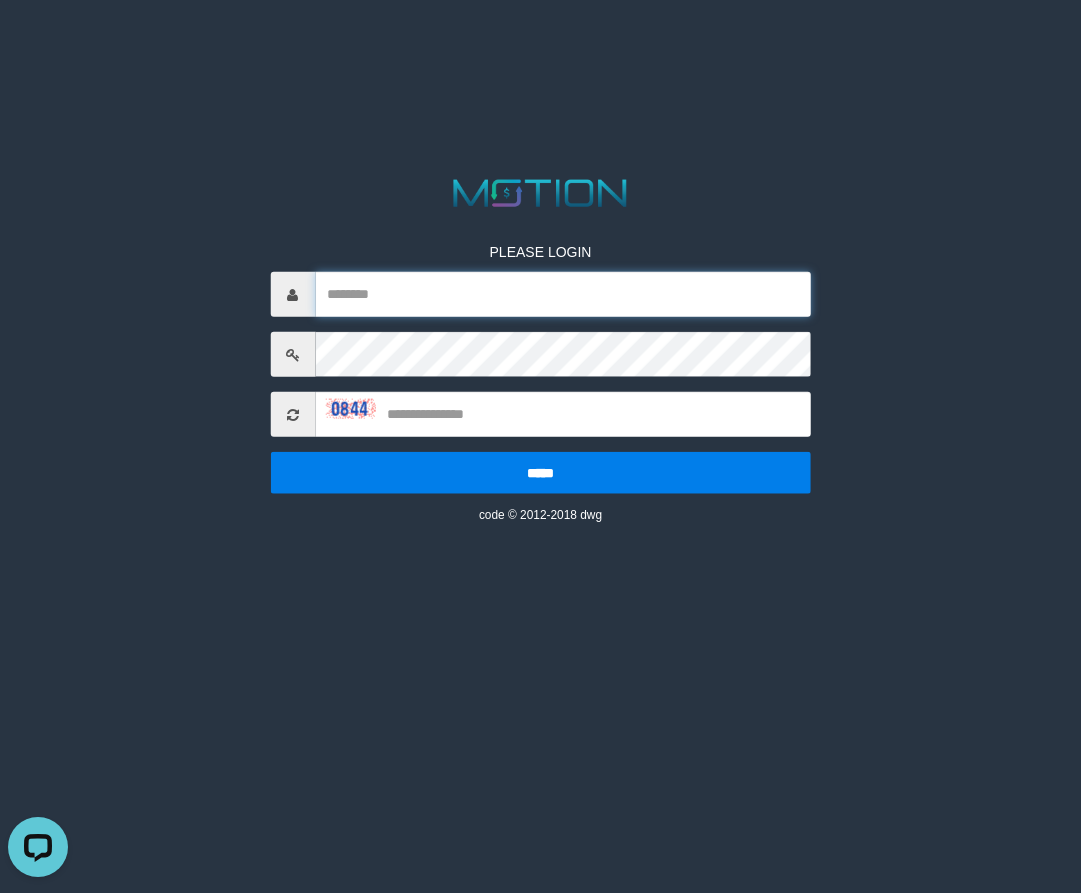 type on "*********" 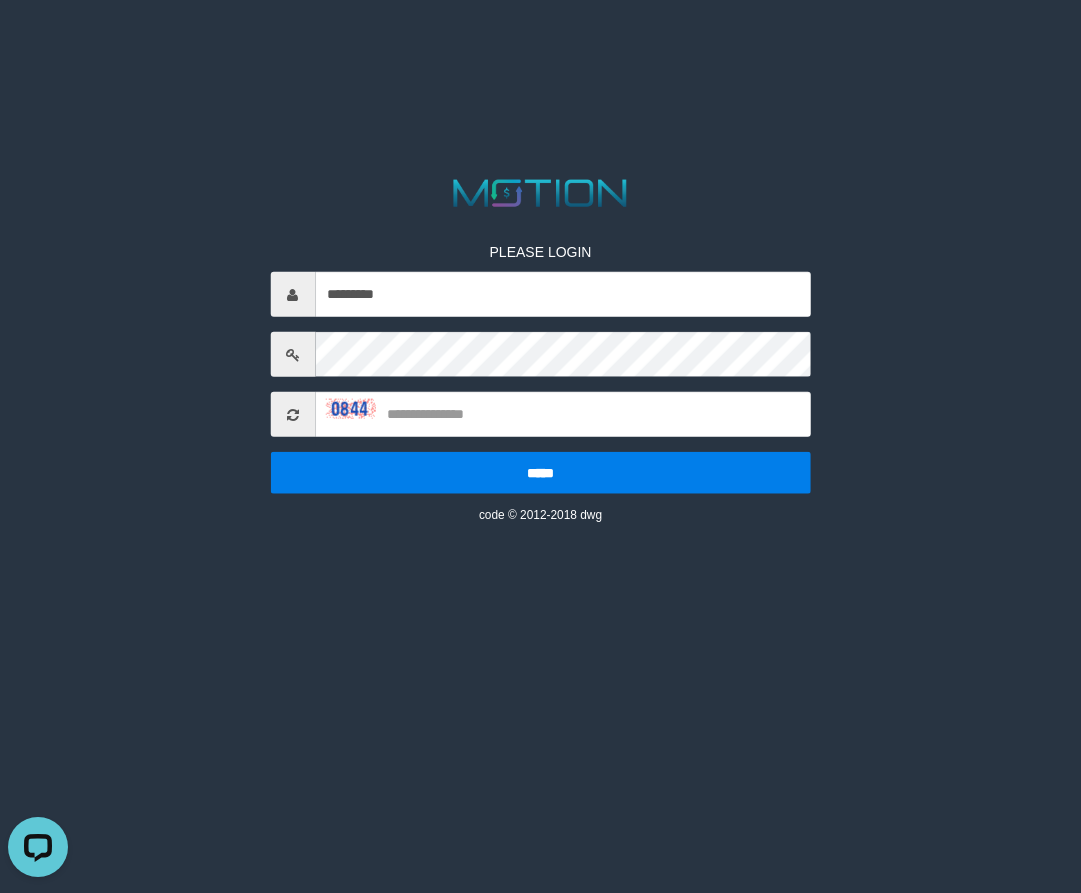 drag, startPoint x: 1051, startPoint y: 464, endPoint x: 817, endPoint y: 401, distance: 242.33241 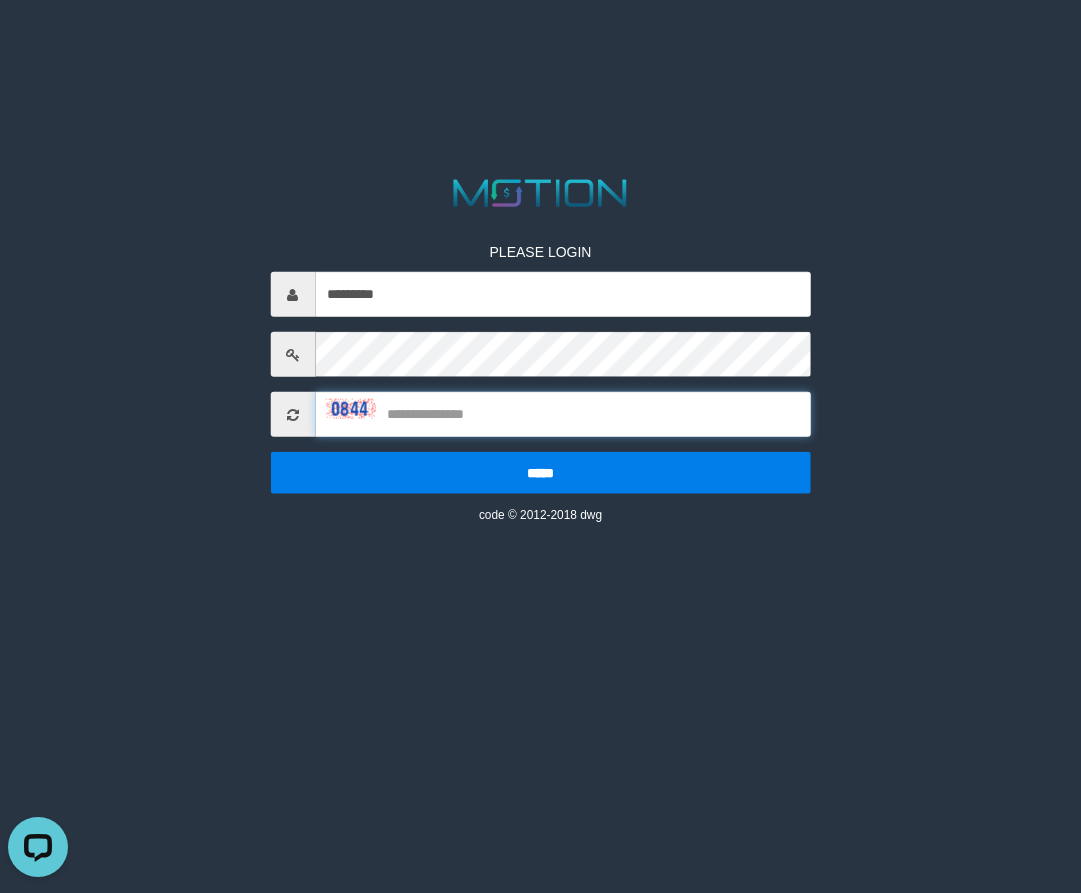click at bounding box center [563, 414] 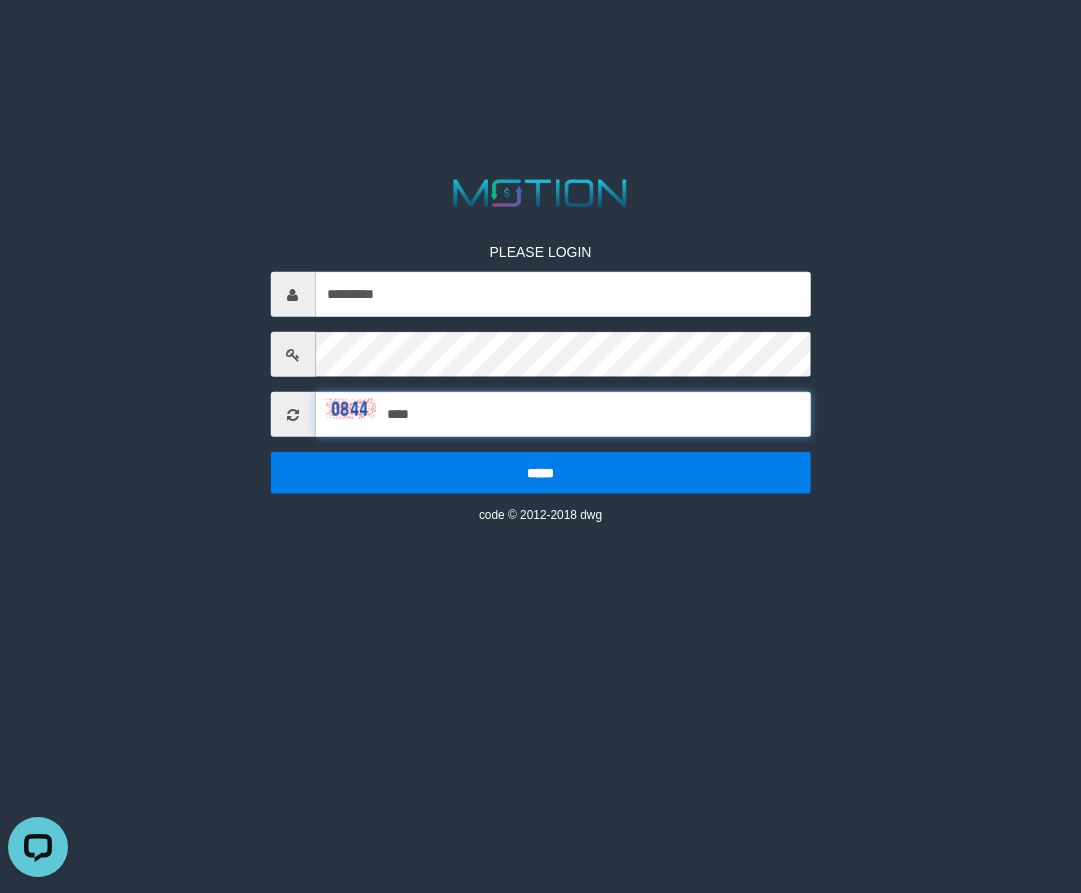 type on "****" 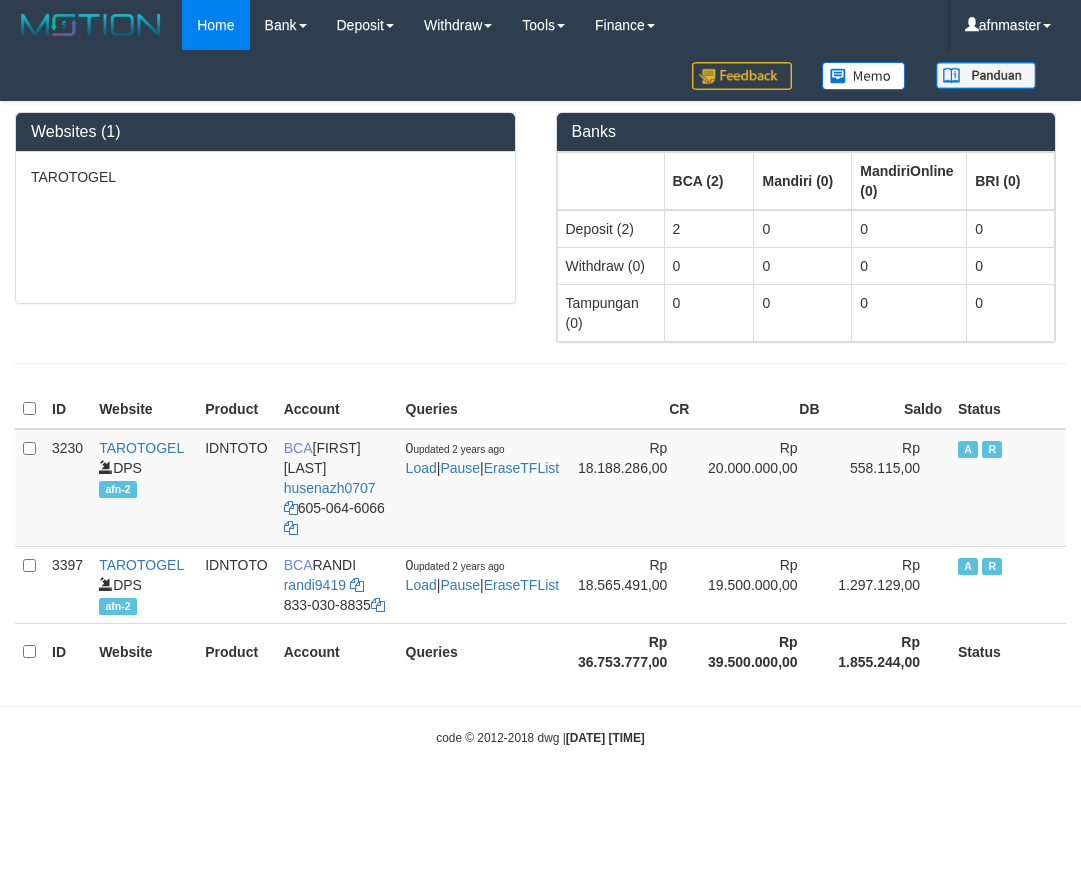 scroll, scrollTop: 0, scrollLeft: 0, axis: both 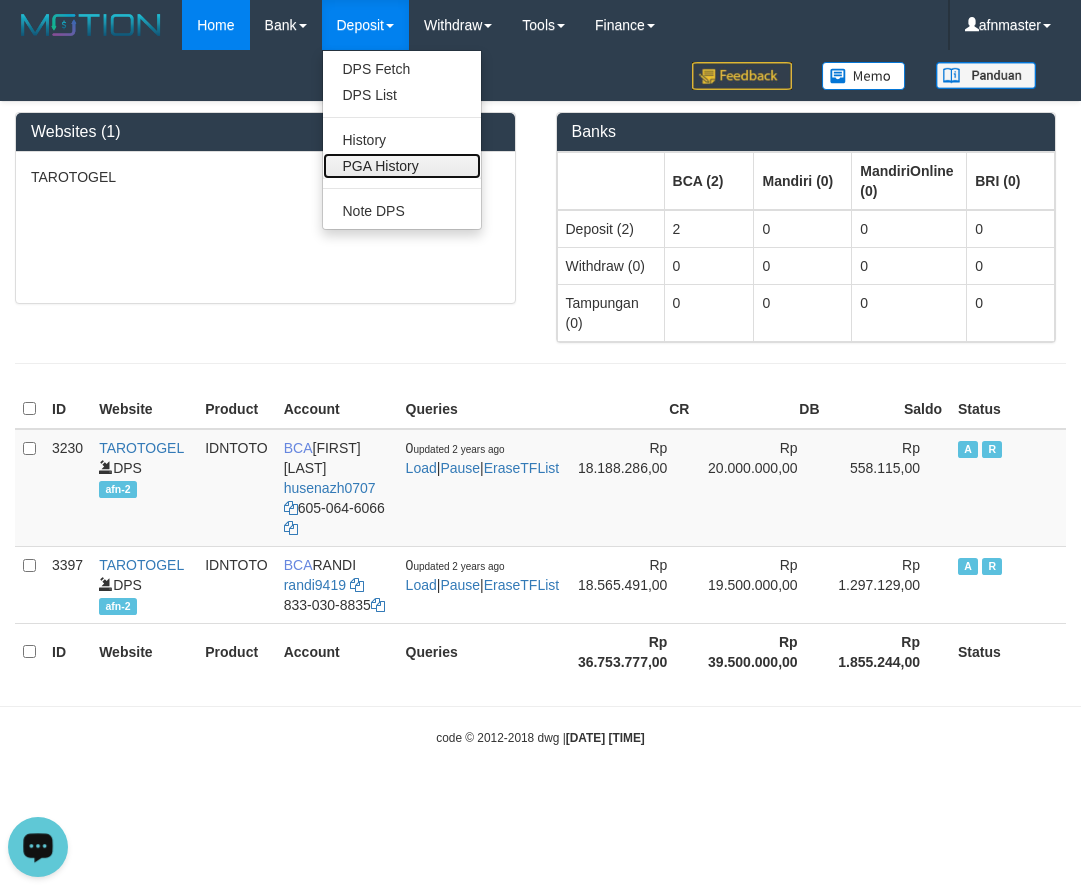drag, startPoint x: 419, startPoint y: 162, endPoint x: 459, endPoint y: 267, distance: 112.36102 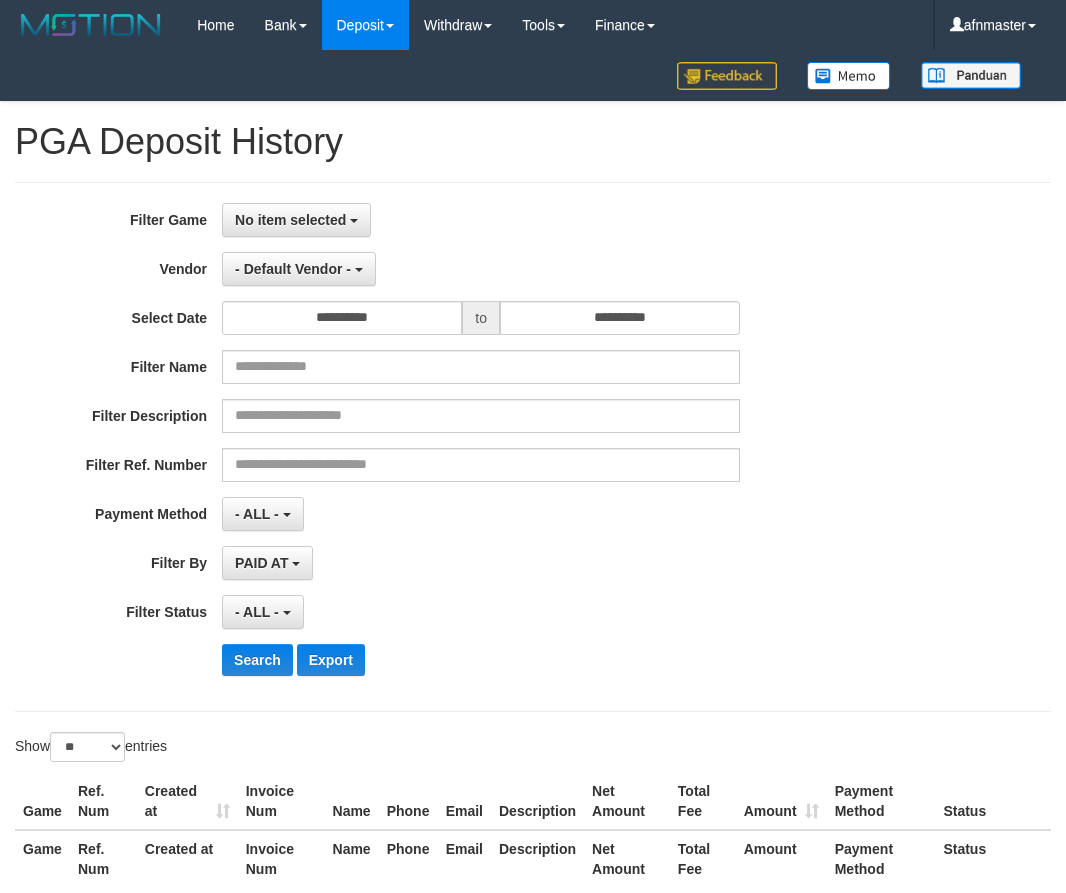 select 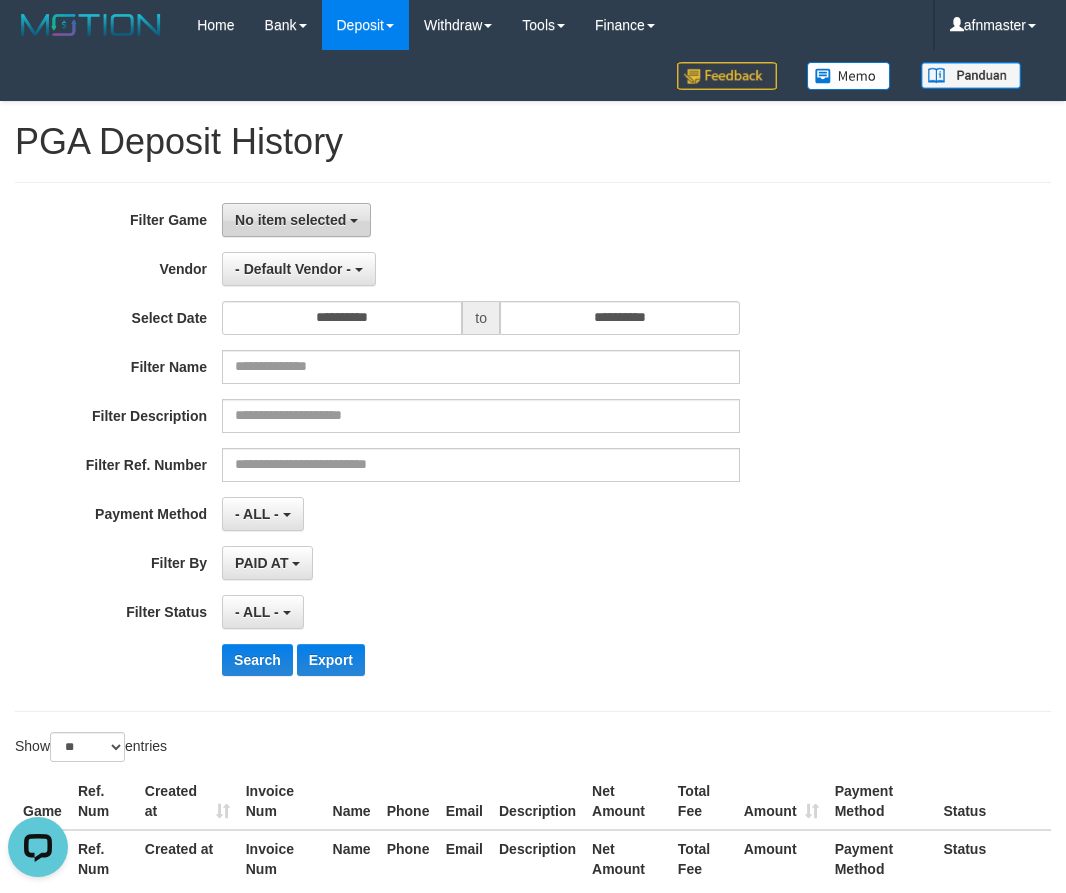 scroll, scrollTop: 0, scrollLeft: 0, axis: both 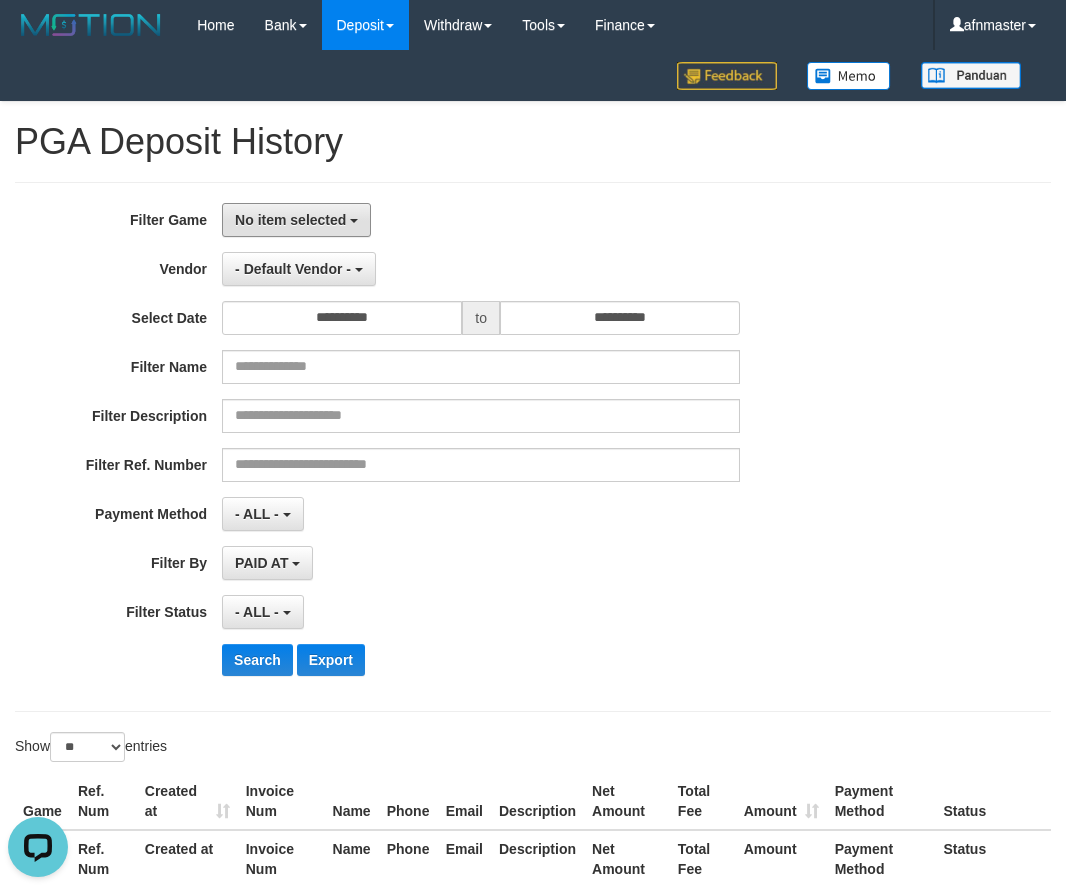 drag, startPoint x: 272, startPoint y: 219, endPoint x: 316, endPoint y: 290, distance: 83.528435 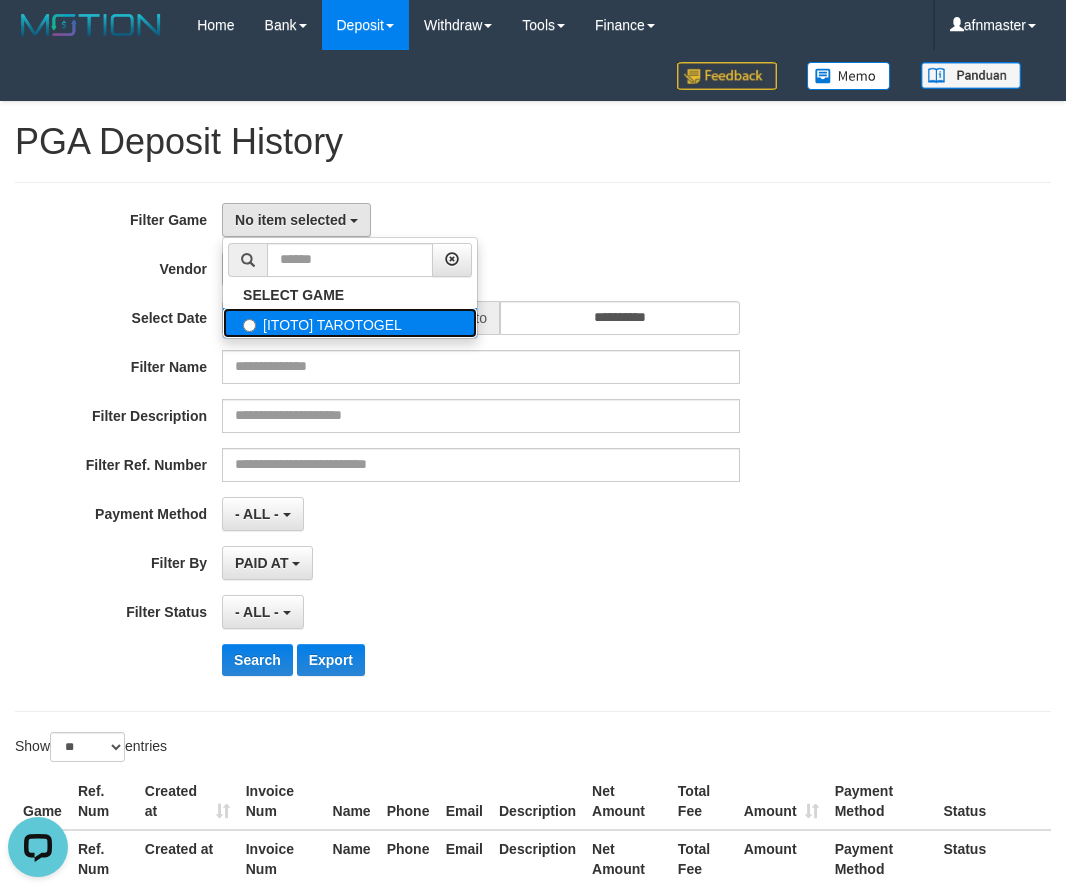 click on "[ITOTO] TAROTOGEL" at bounding box center [350, 323] 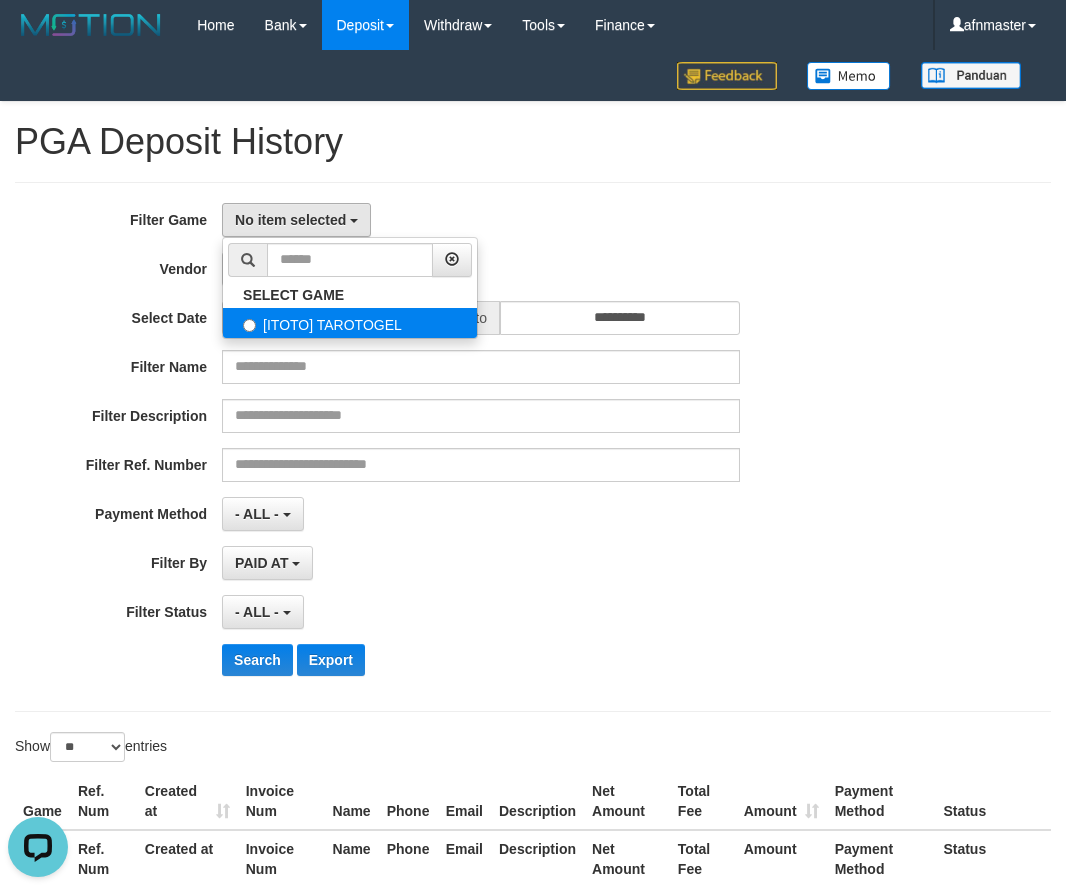 select on "***" 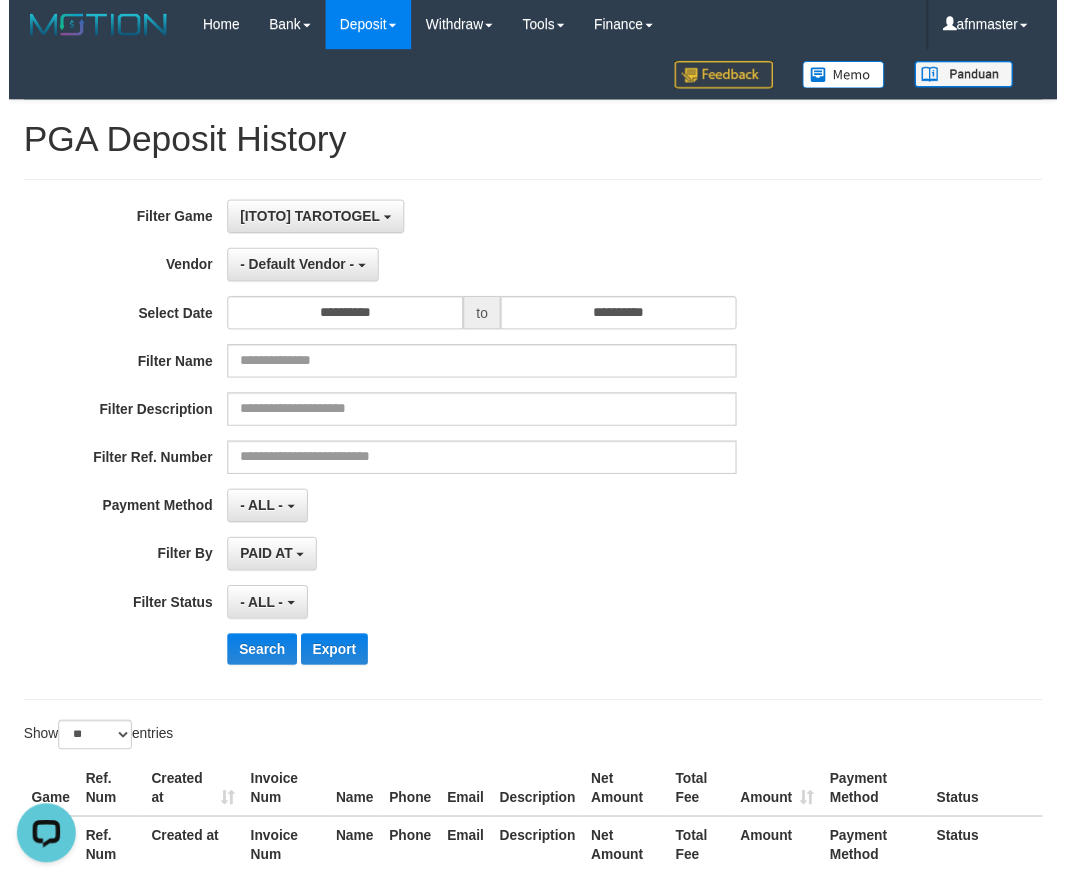 scroll, scrollTop: 18, scrollLeft: 0, axis: vertical 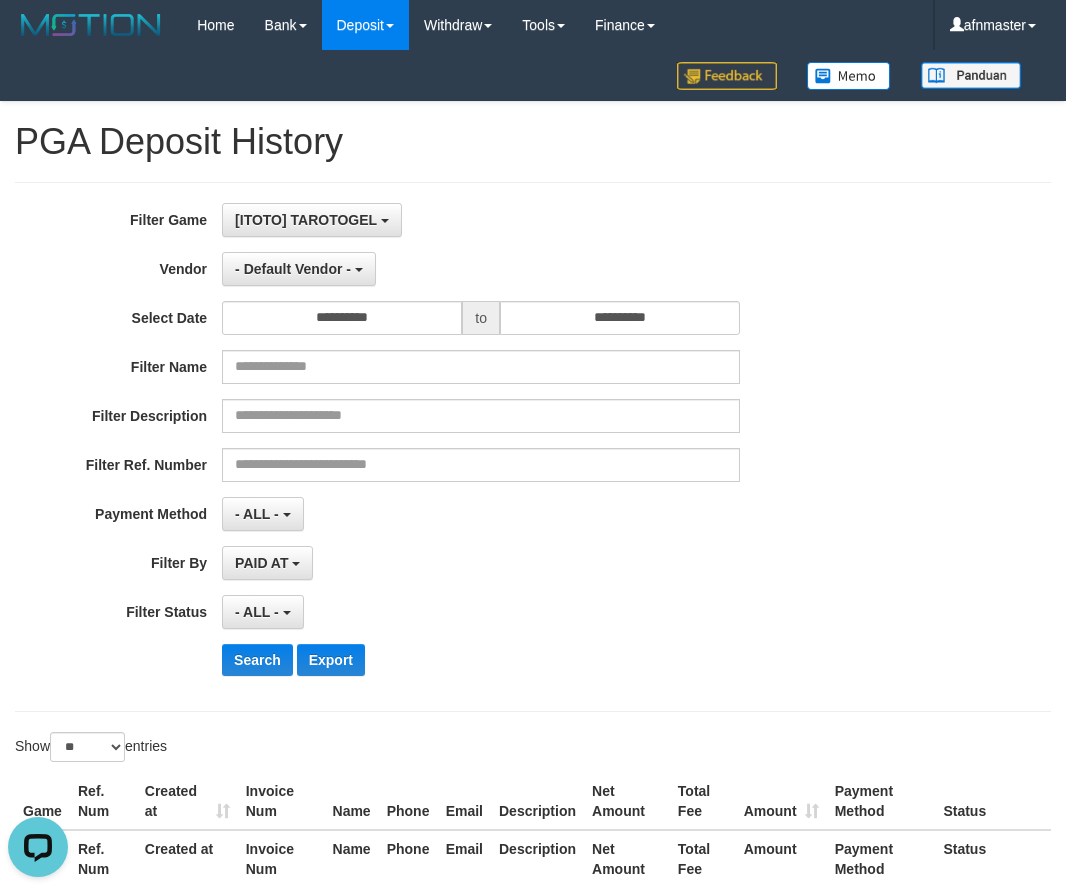 click on "**********" at bounding box center [444, 447] 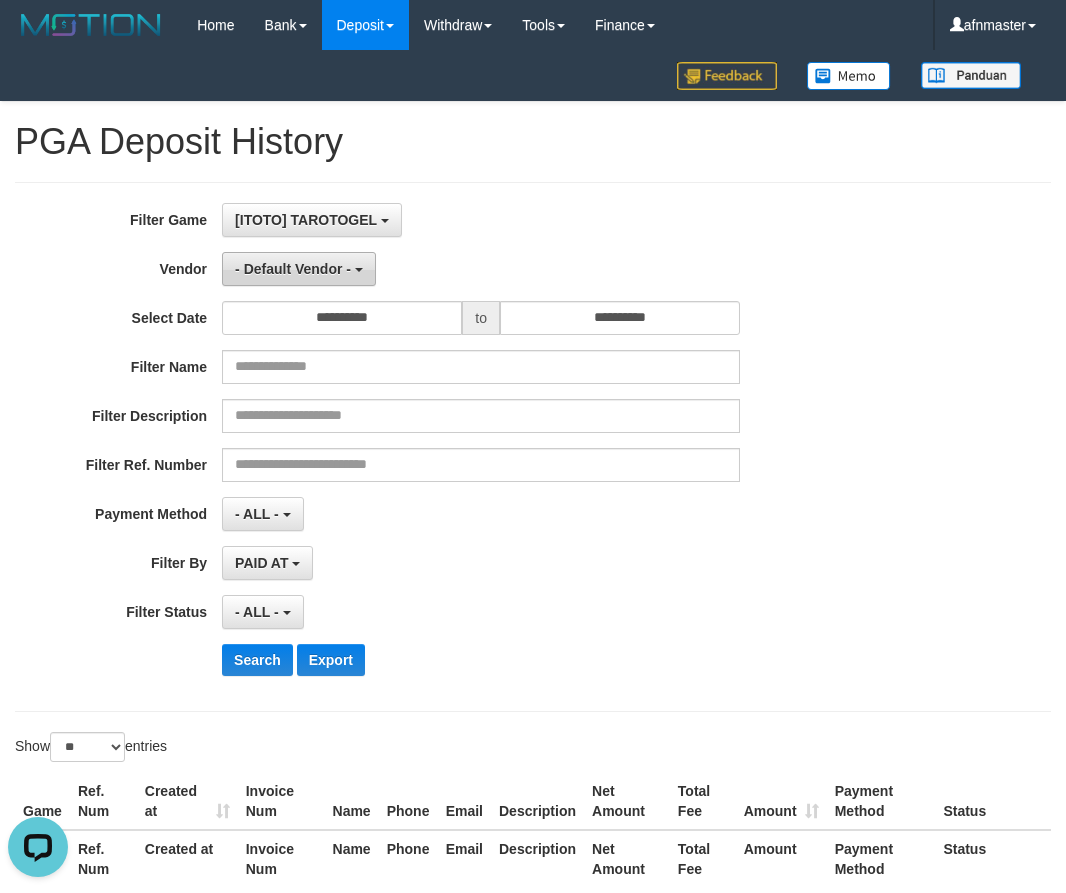 click on "- Default Vendor -" at bounding box center (299, 269) 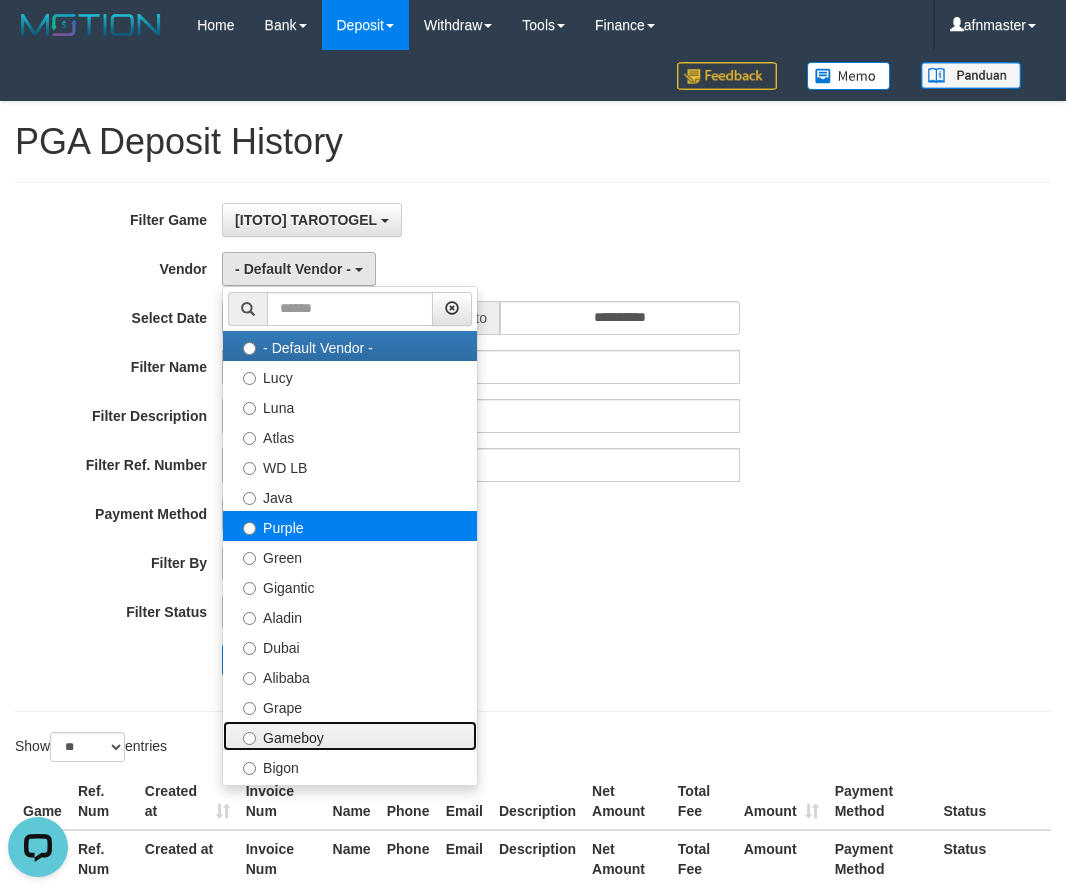 drag, startPoint x: 311, startPoint y: 736, endPoint x: 383, endPoint y: 524, distance: 223.89284 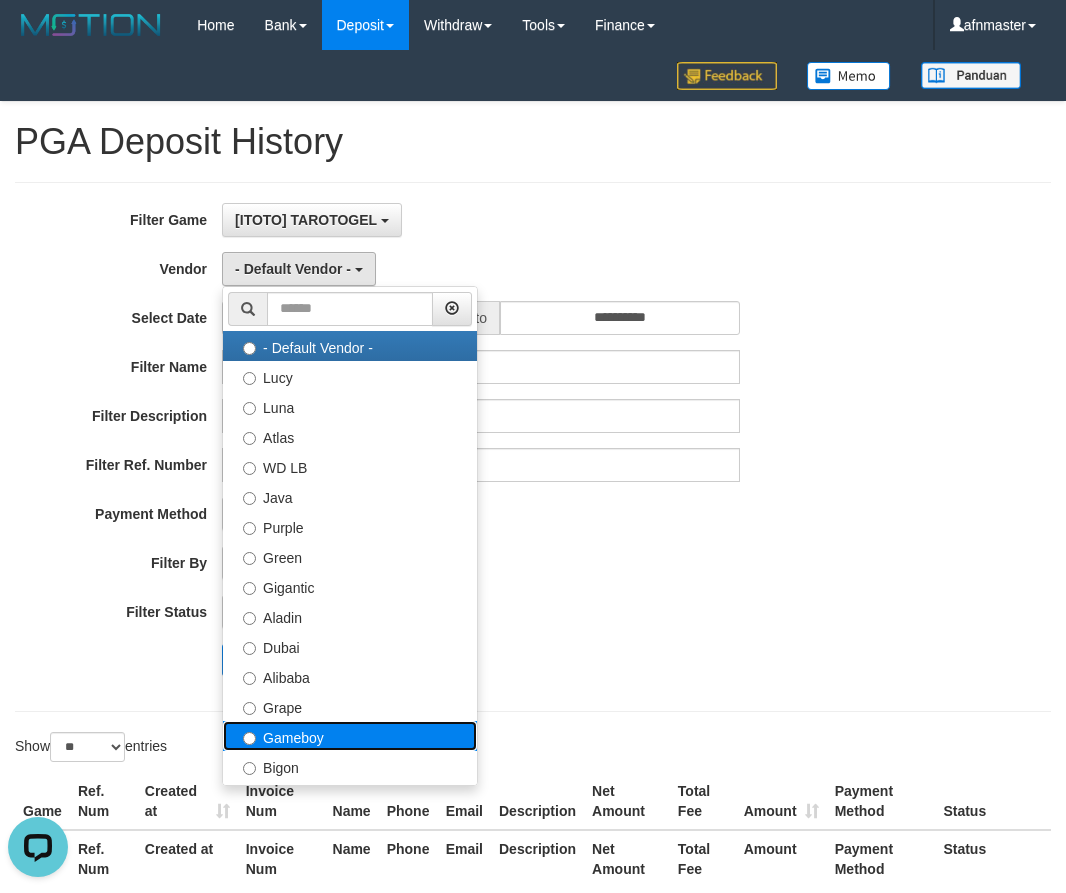 click on "Gameboy" at bounding box center [350, 736] 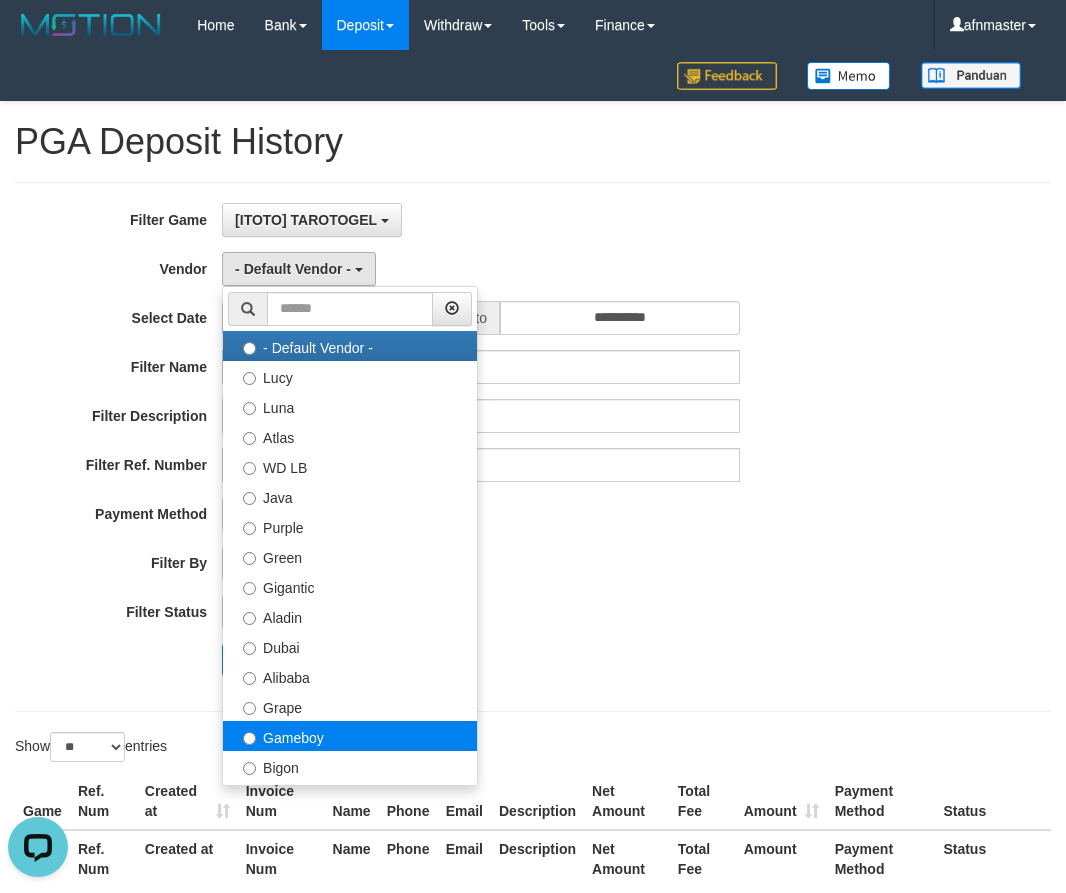 select on "**********" 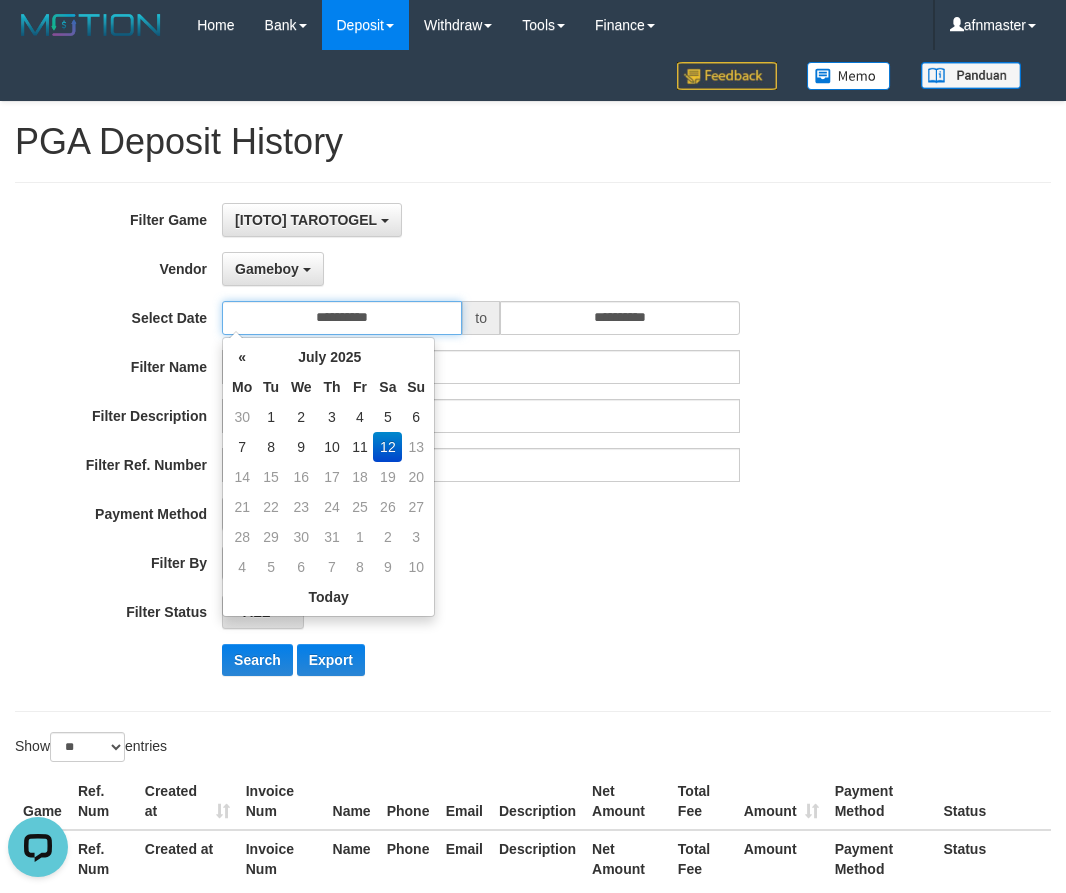 drag, startPoint x: 431, startPoint y: 305, endPoint x: 420, endPoint y: 312, distance: 13.038404 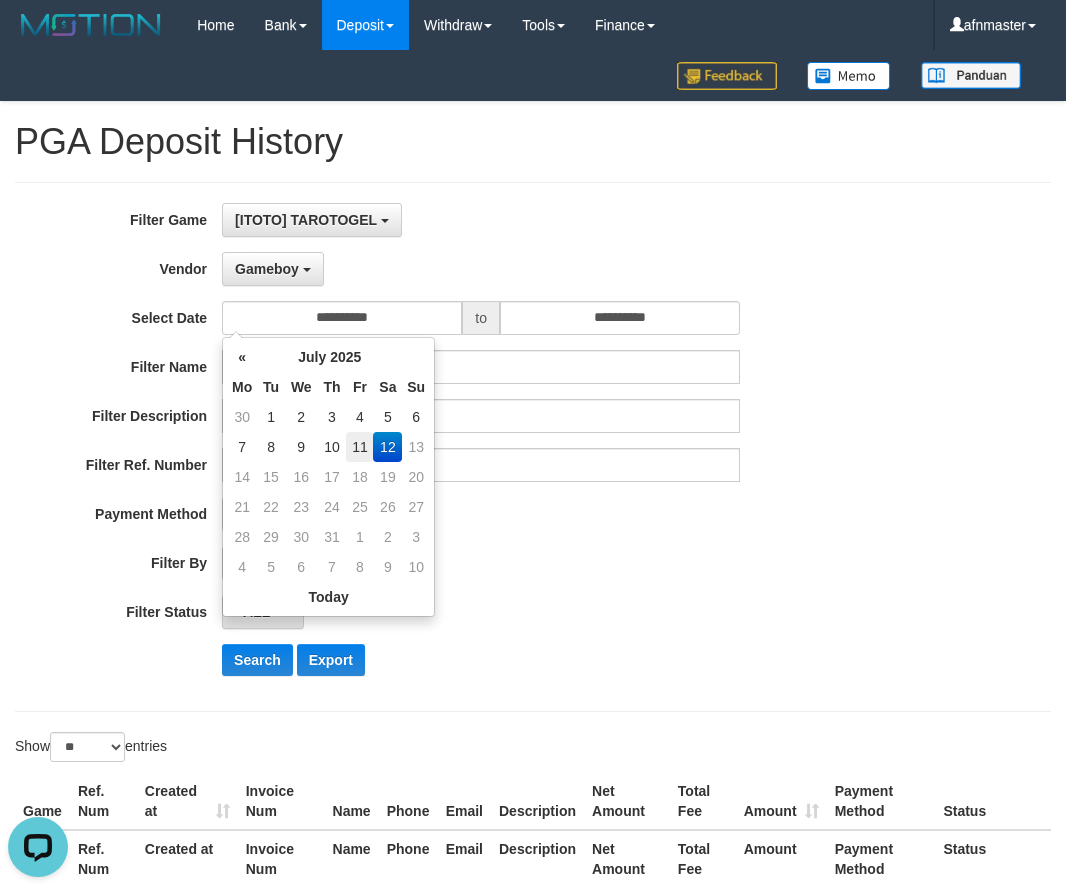 click on "11" at bounding box center (359, 447) 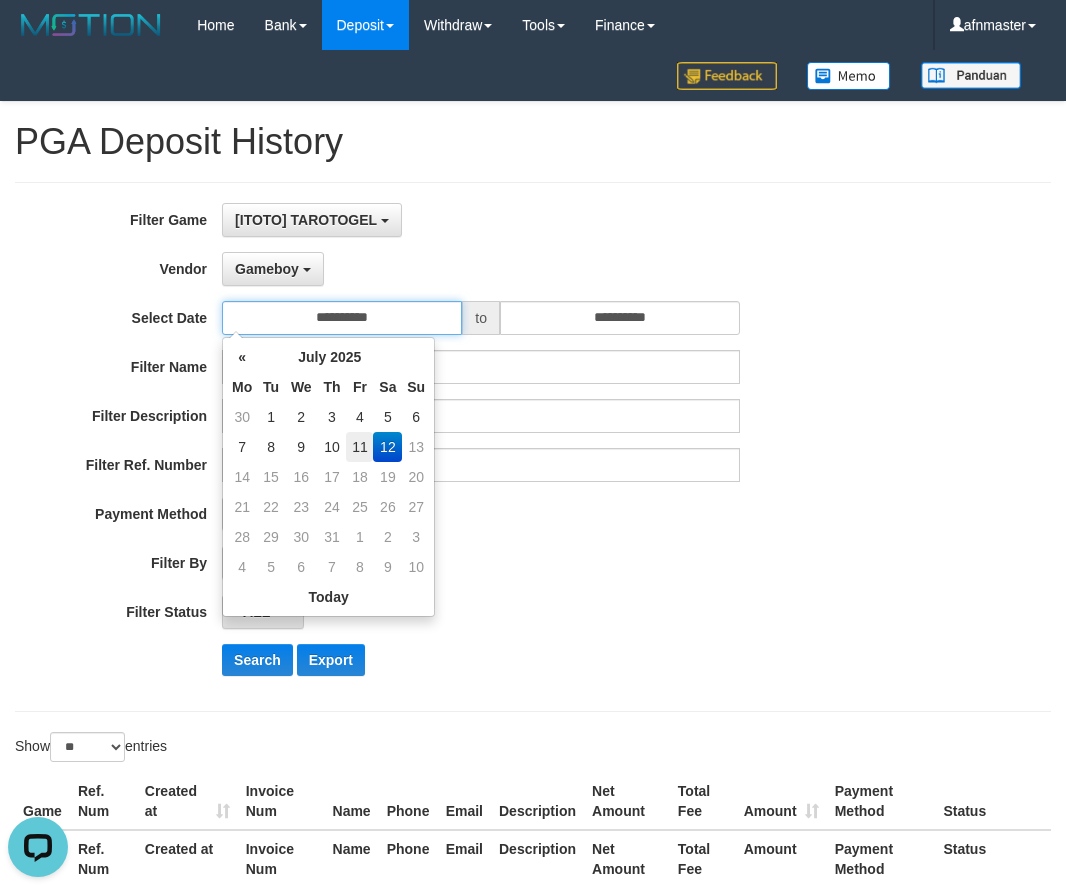 type on "**********" 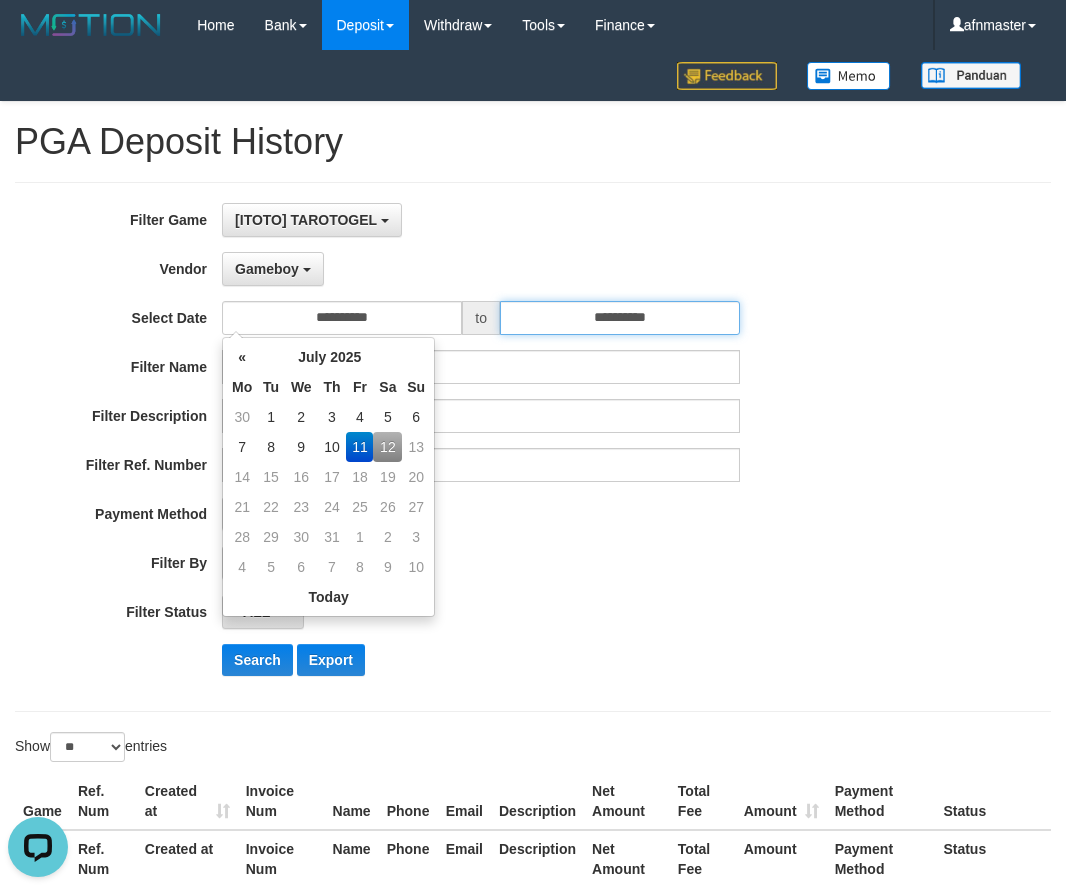 click on "**********" at bounding box center [620, 318] 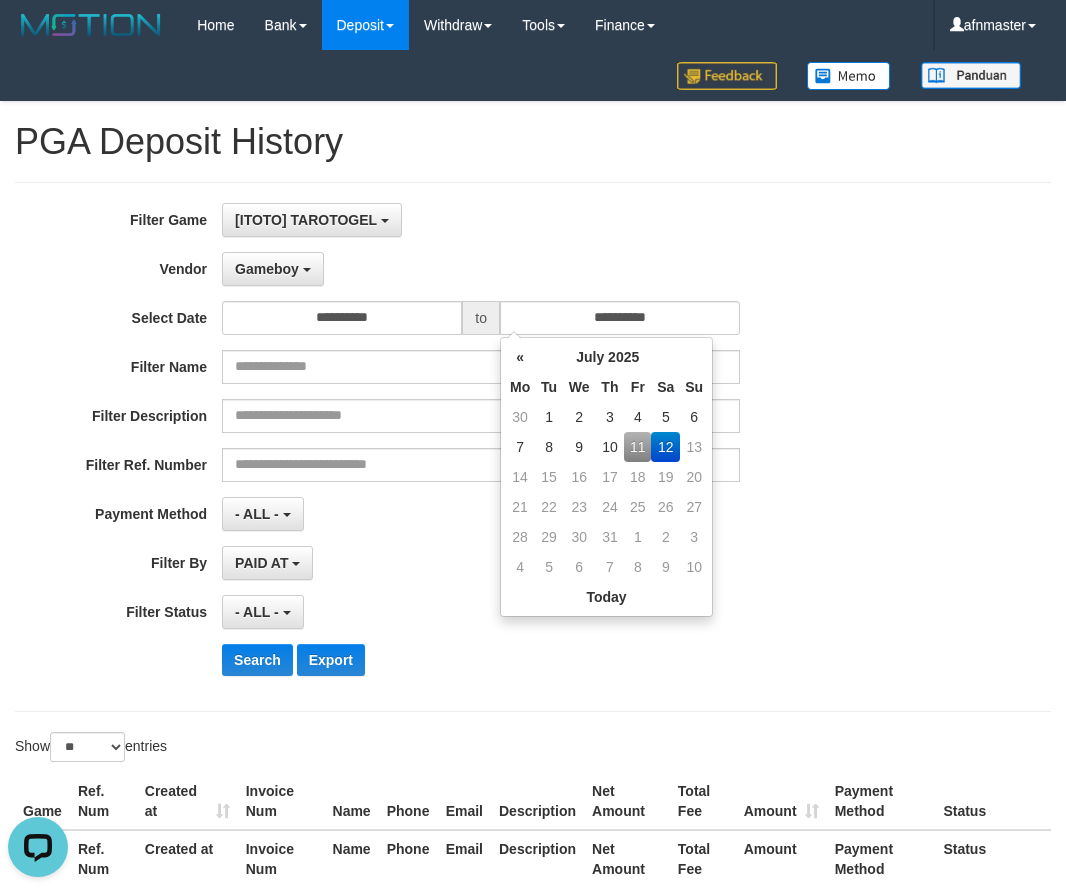 click on "11" at bounding box center (637, 447) 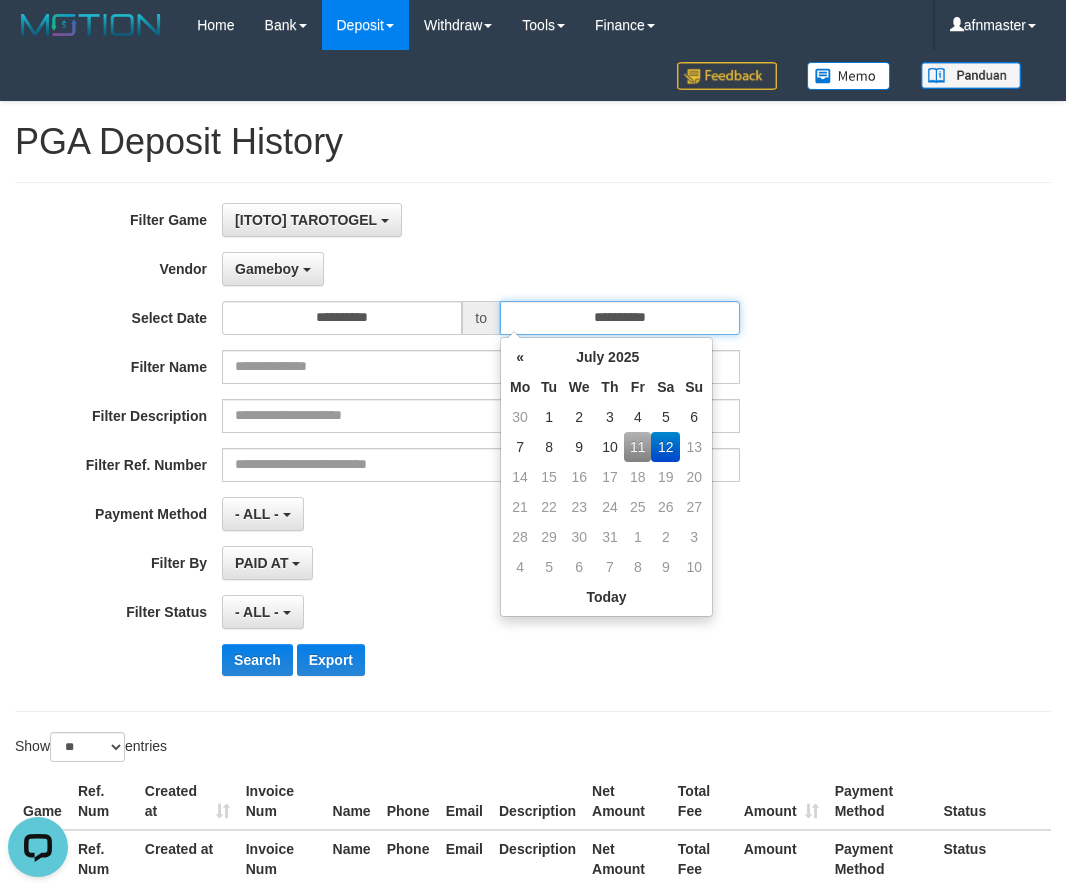 type on "**********" 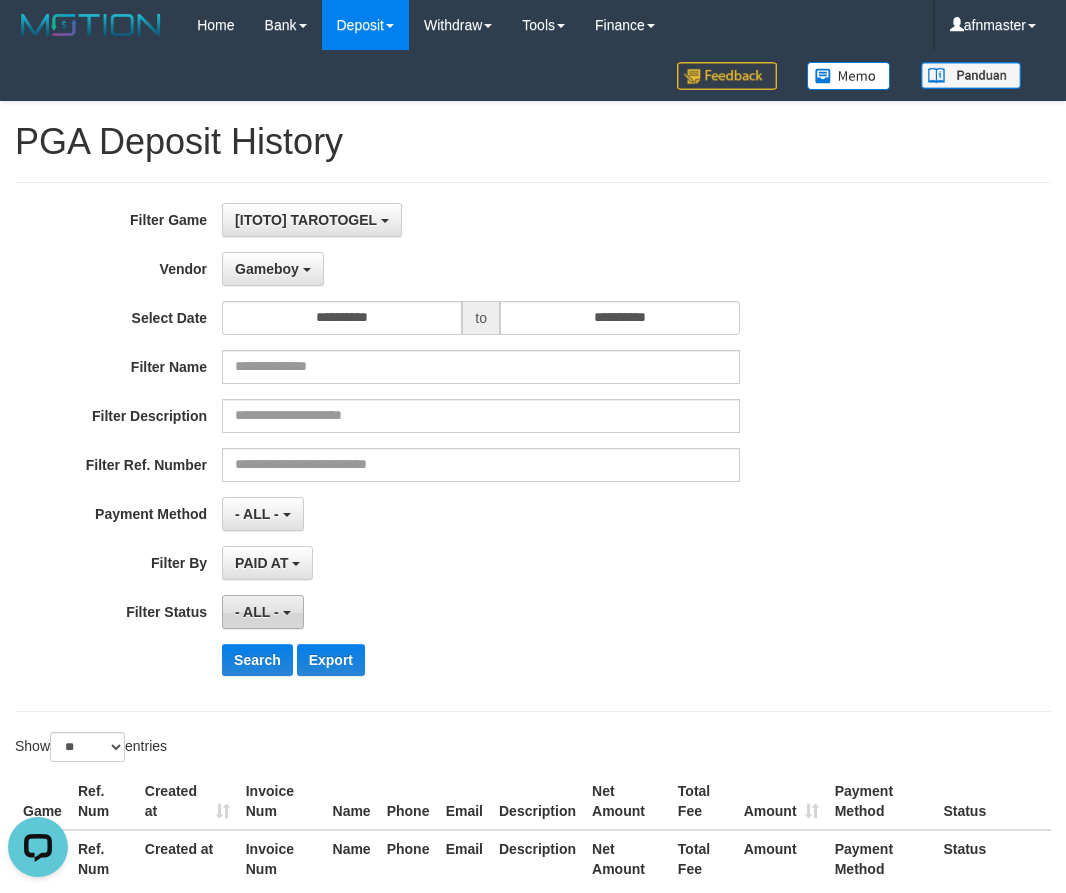 click on "- ALL -" at bounding box center [257, 612] 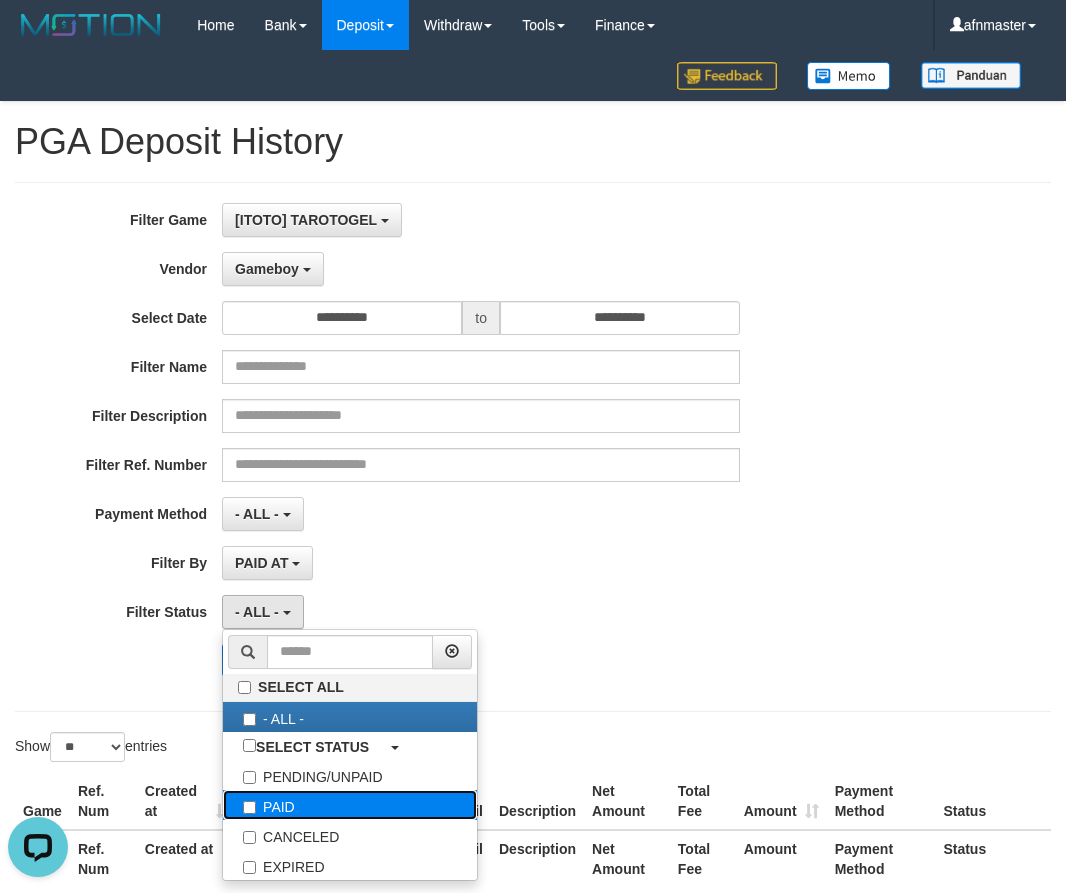 click on "PAID" at bounding box center [350, 805] 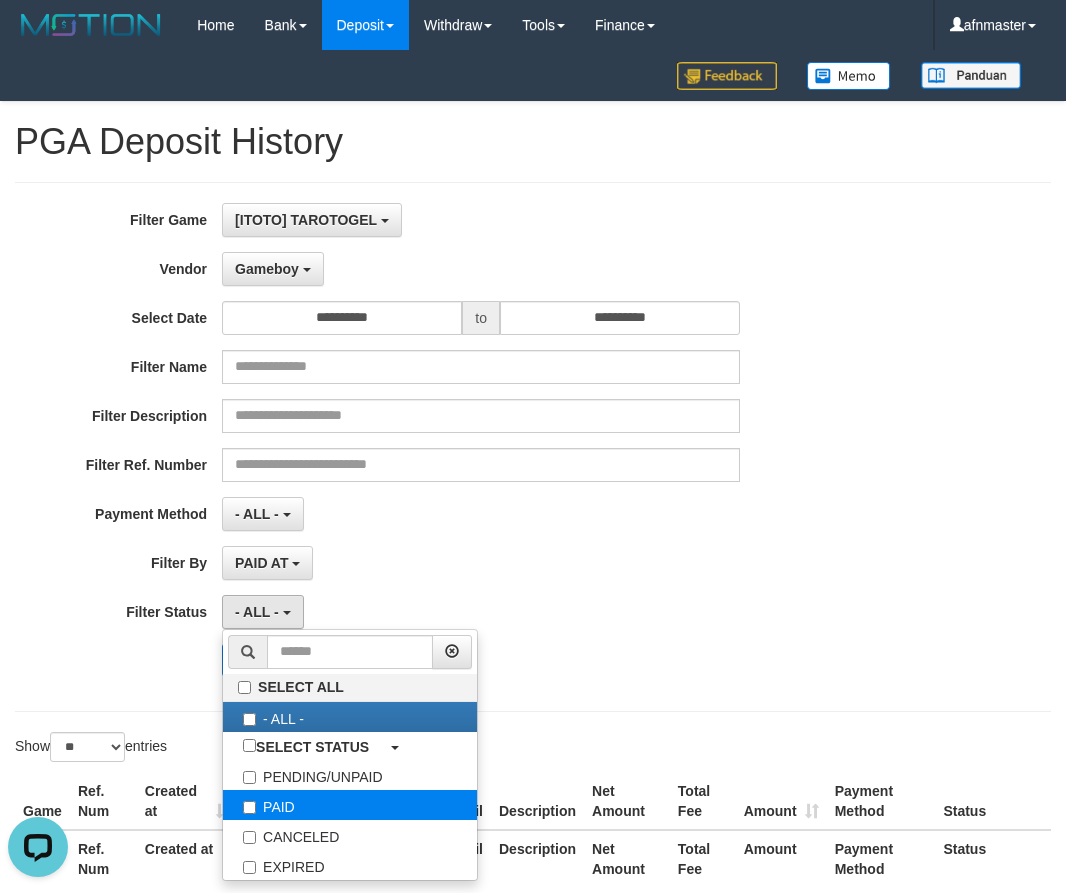 select on "*" 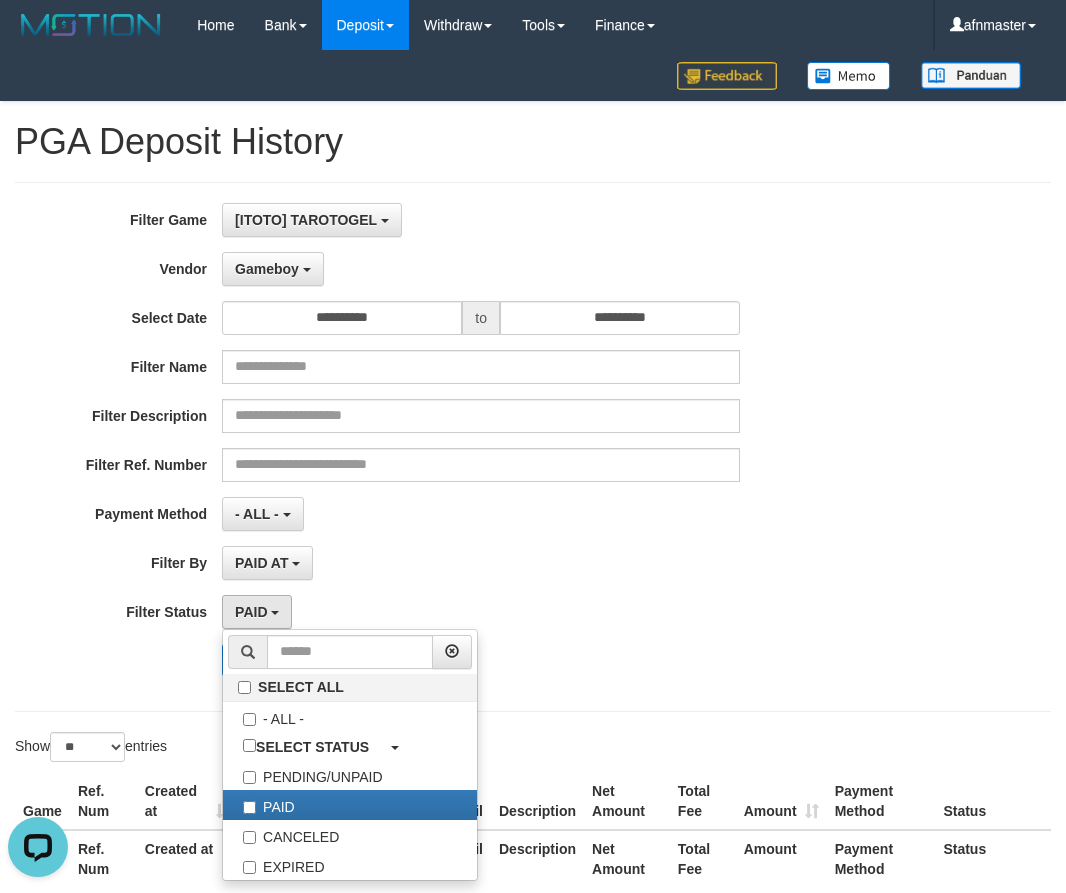 click on "**********" at bounding box center [444, 447] 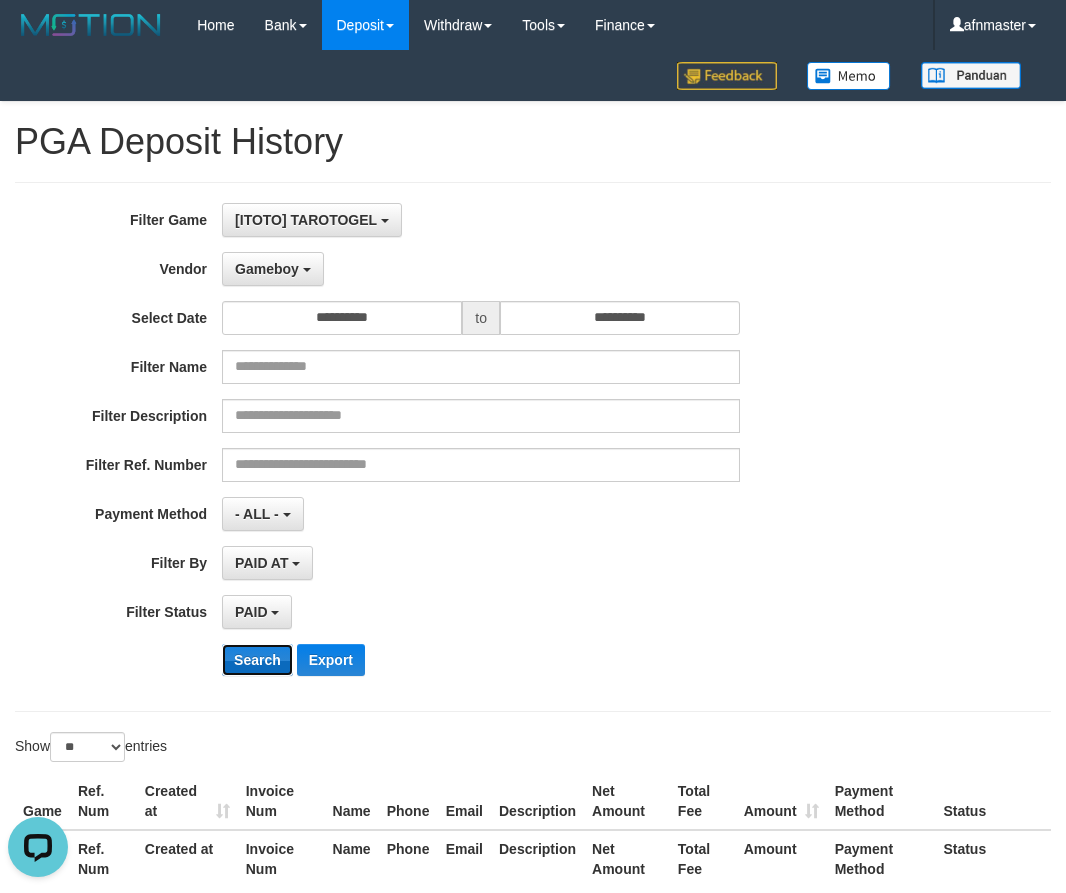 click on "Search" at bounding box center (257, 660) 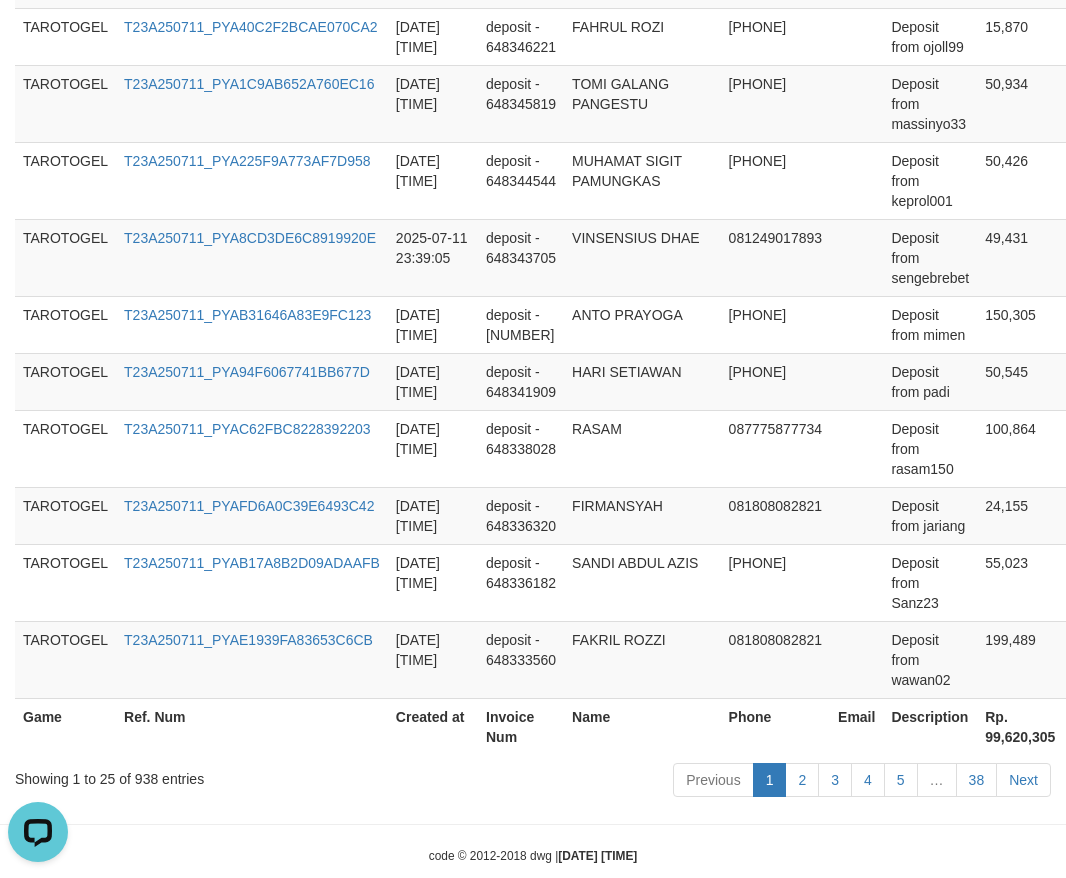 scroll, scrollTop: 1894, scrollLeft: 0, axis: vertical 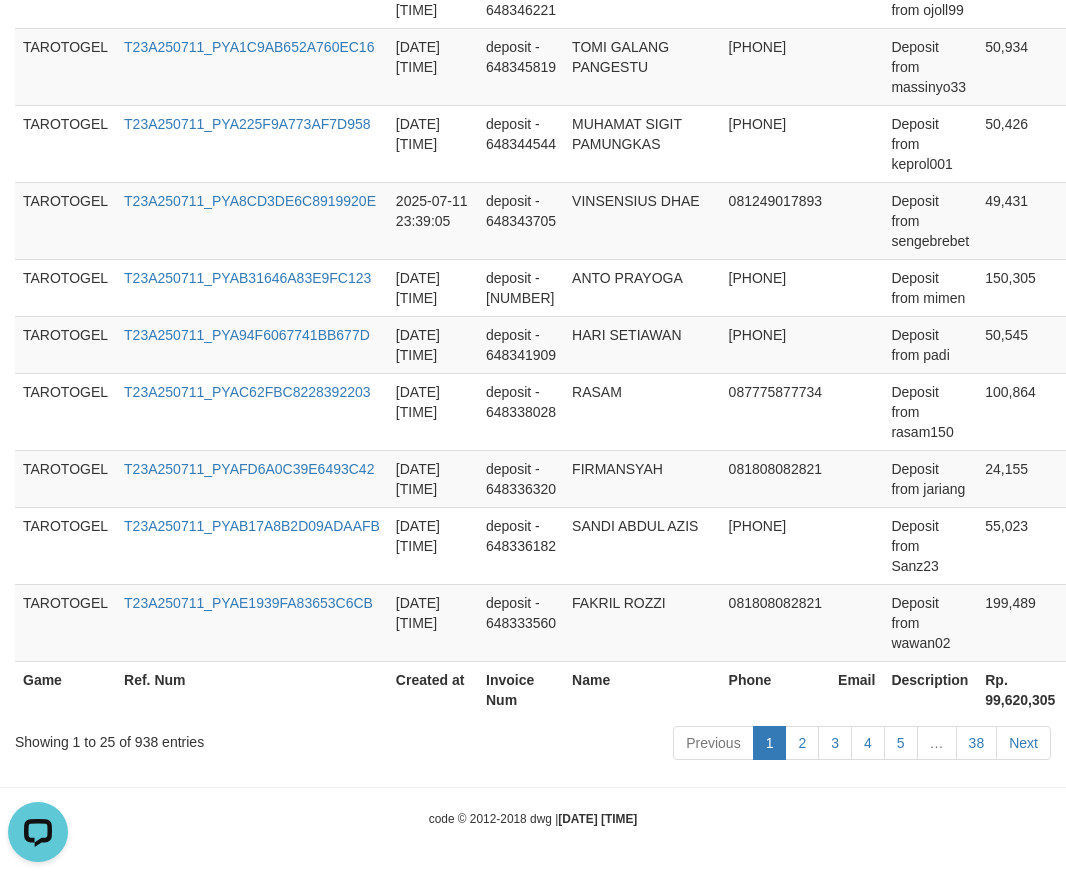 click on "Rp. 99,620,305" at bounding box center (1020, 689) 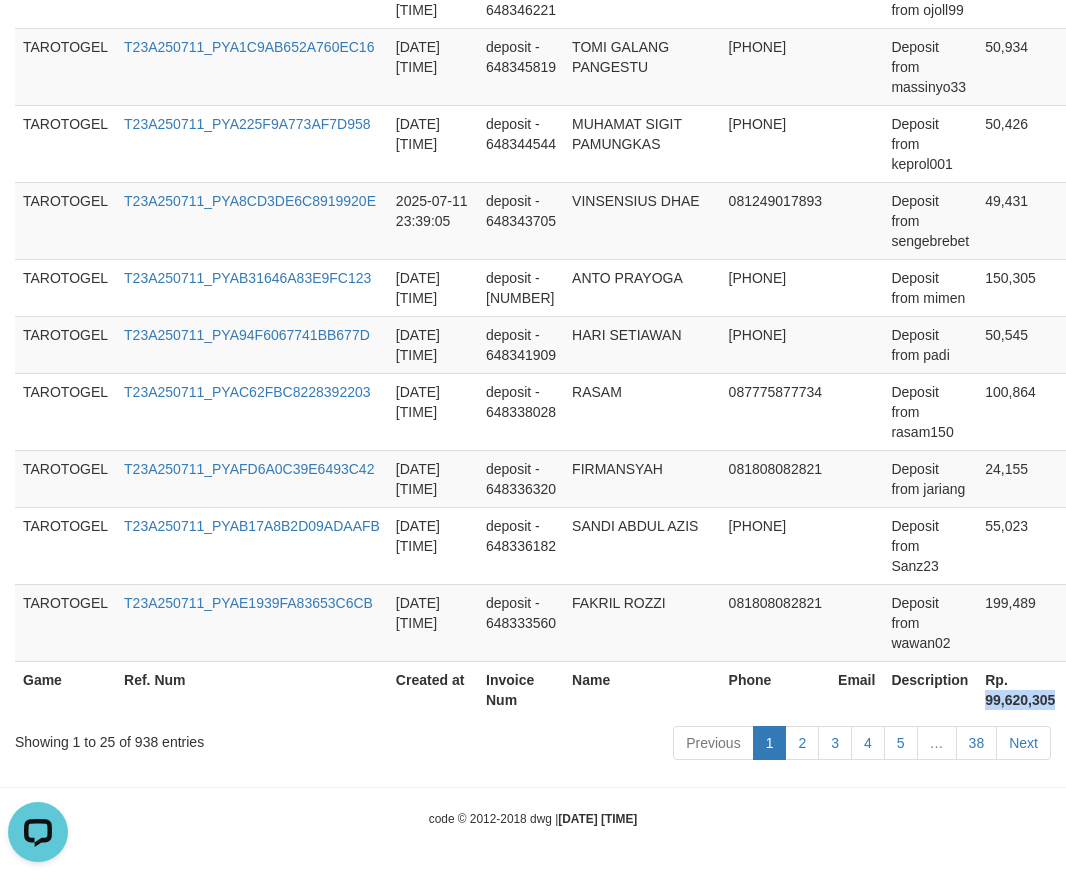 click on "Rp. 99,620,305" at bounding box center (1020, 689) 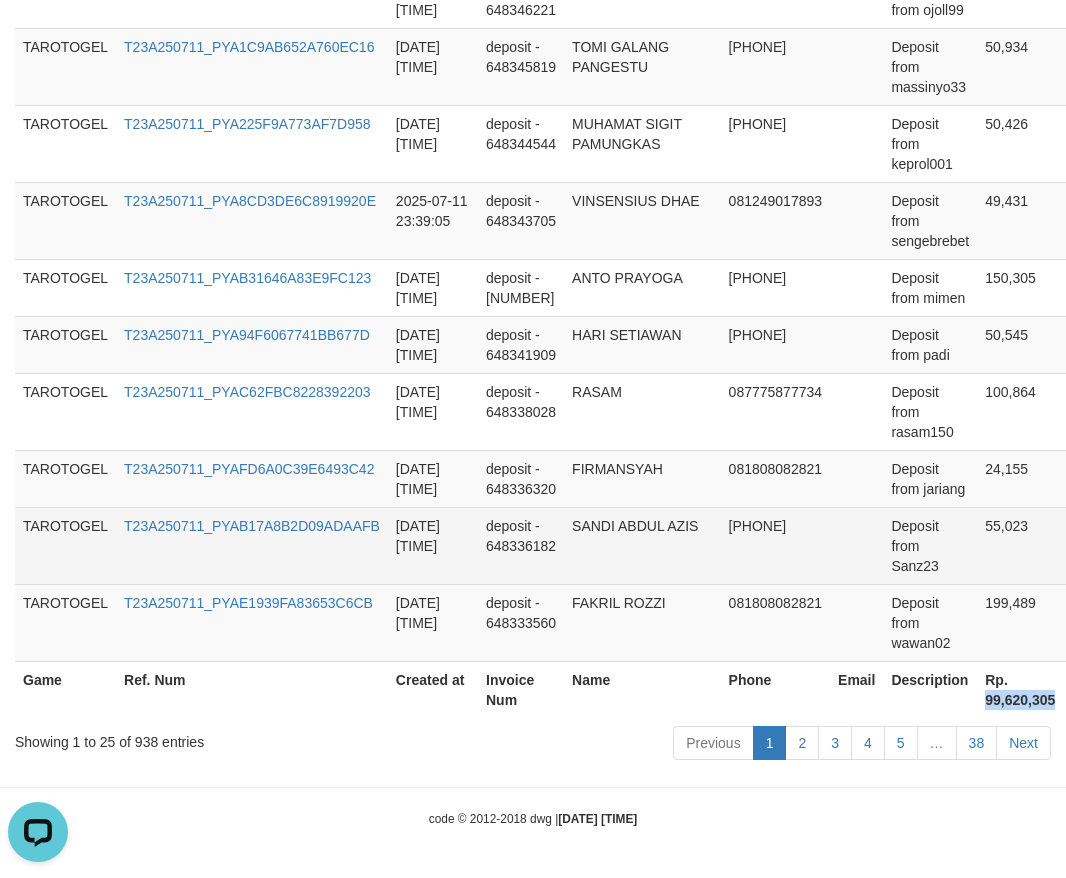 copy on "99,620,305" 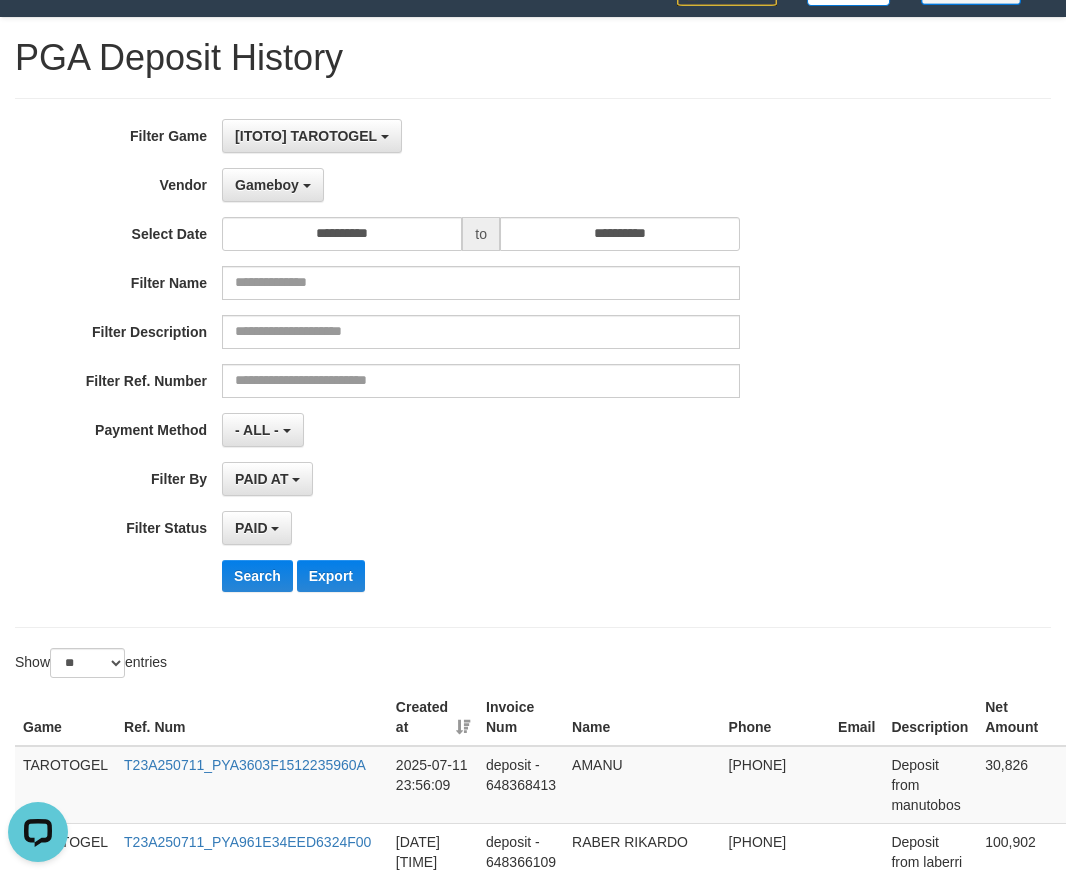 scroll, scrollTop: 0, scrollLeft: 0, axis: both 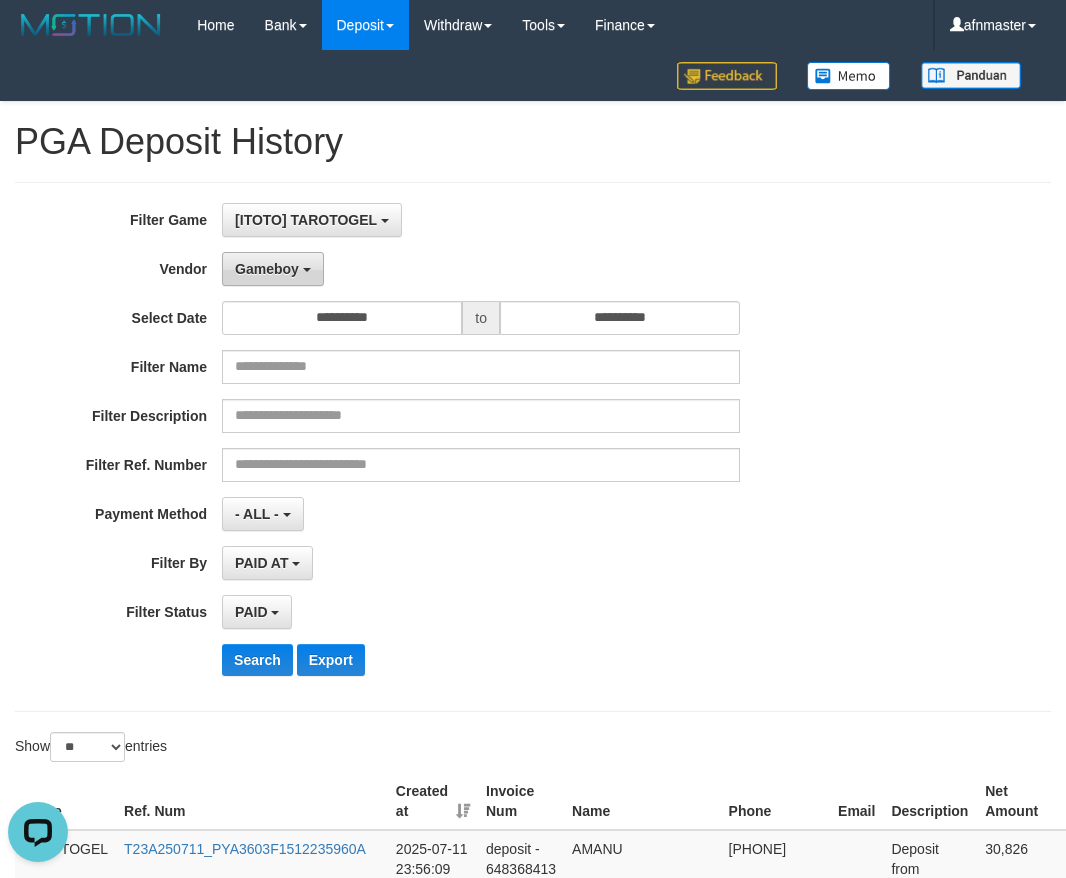 click on "Gameboy" at bounding box center [267, 269] 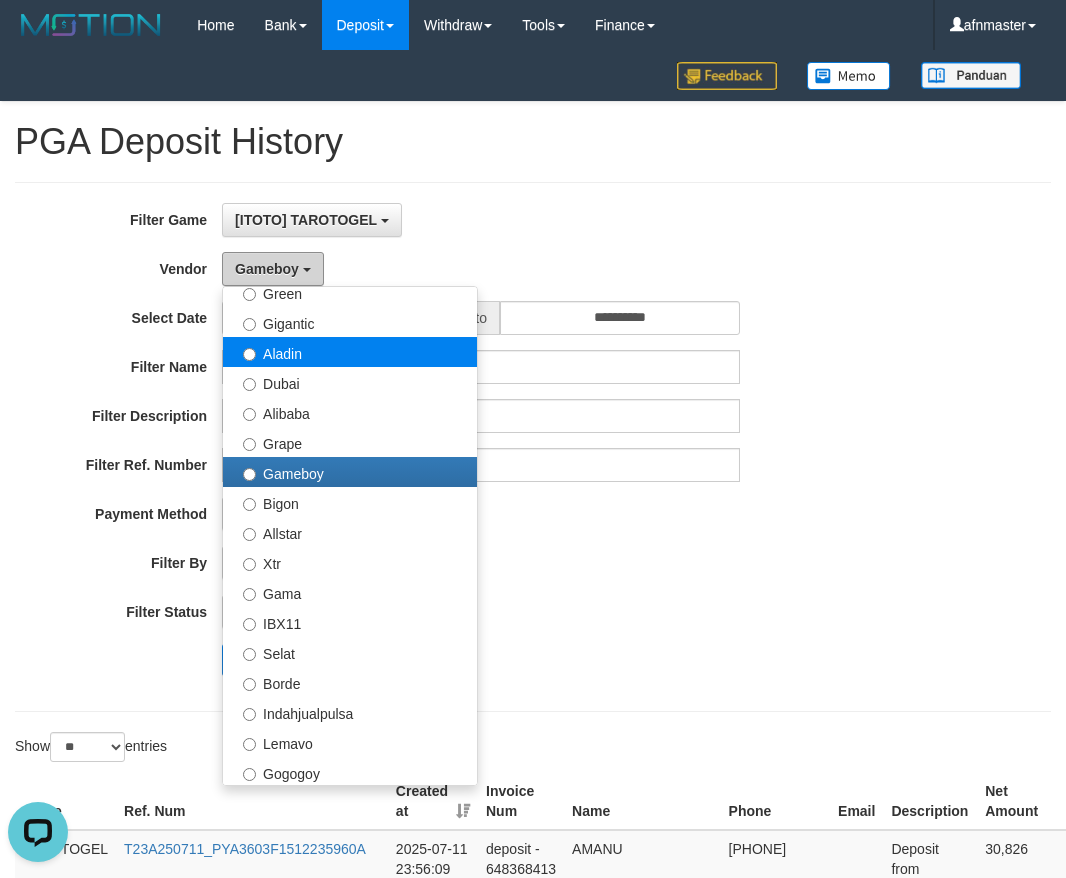 scroll, scrollTop: 86, scrollLeft: 0, axis: vertical 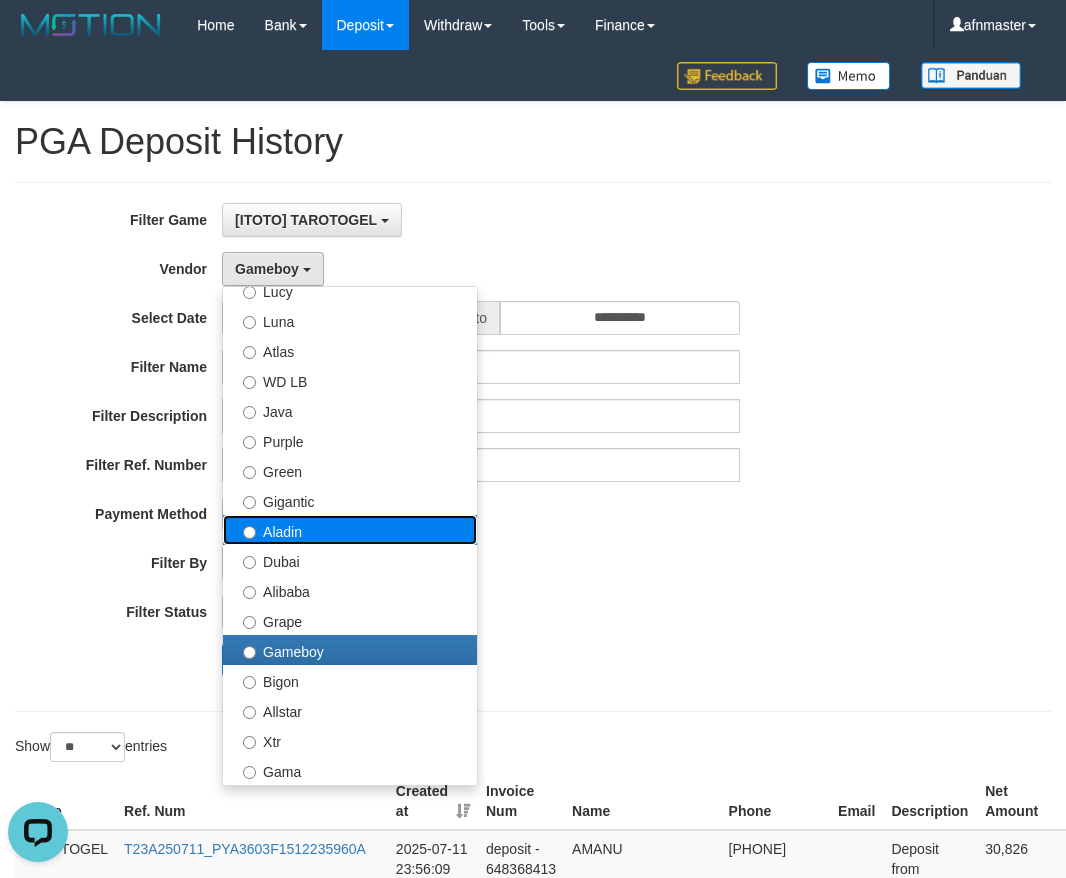 click on "Aladin" at bounding box center [350, 530] 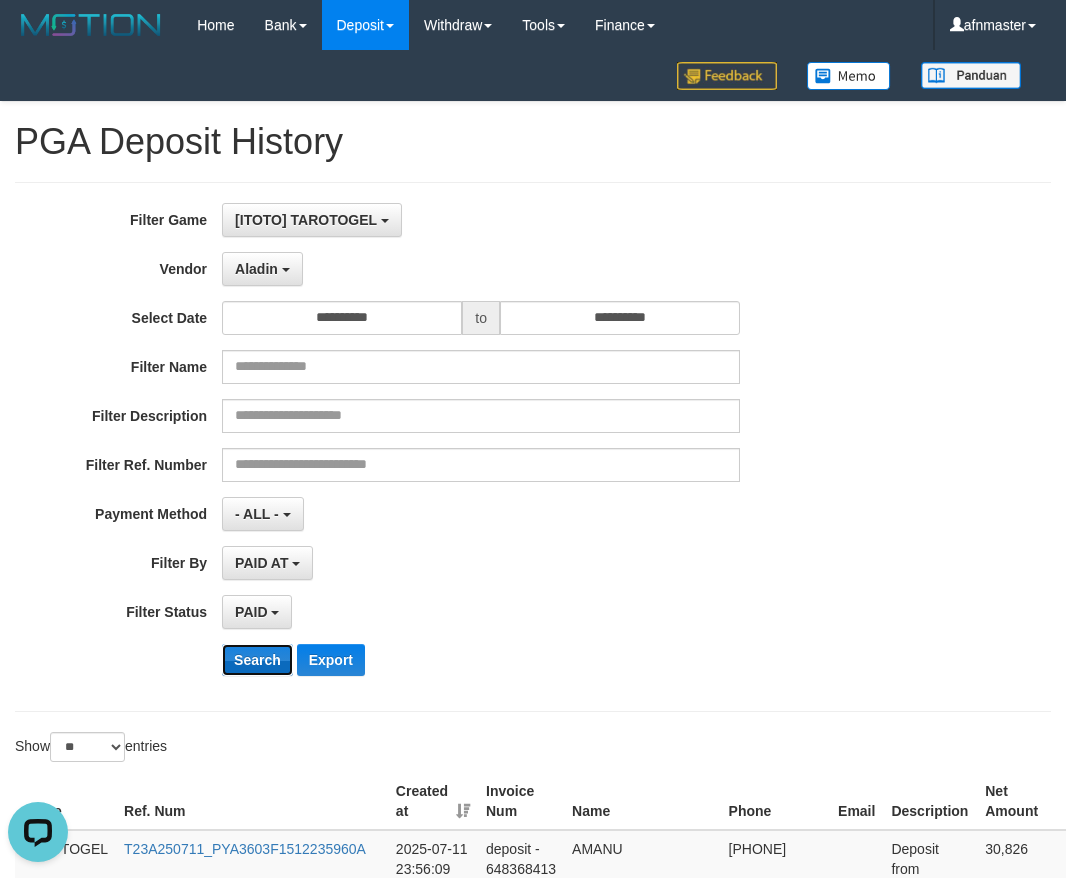 click on "Search" at bounding box center (257, 660) 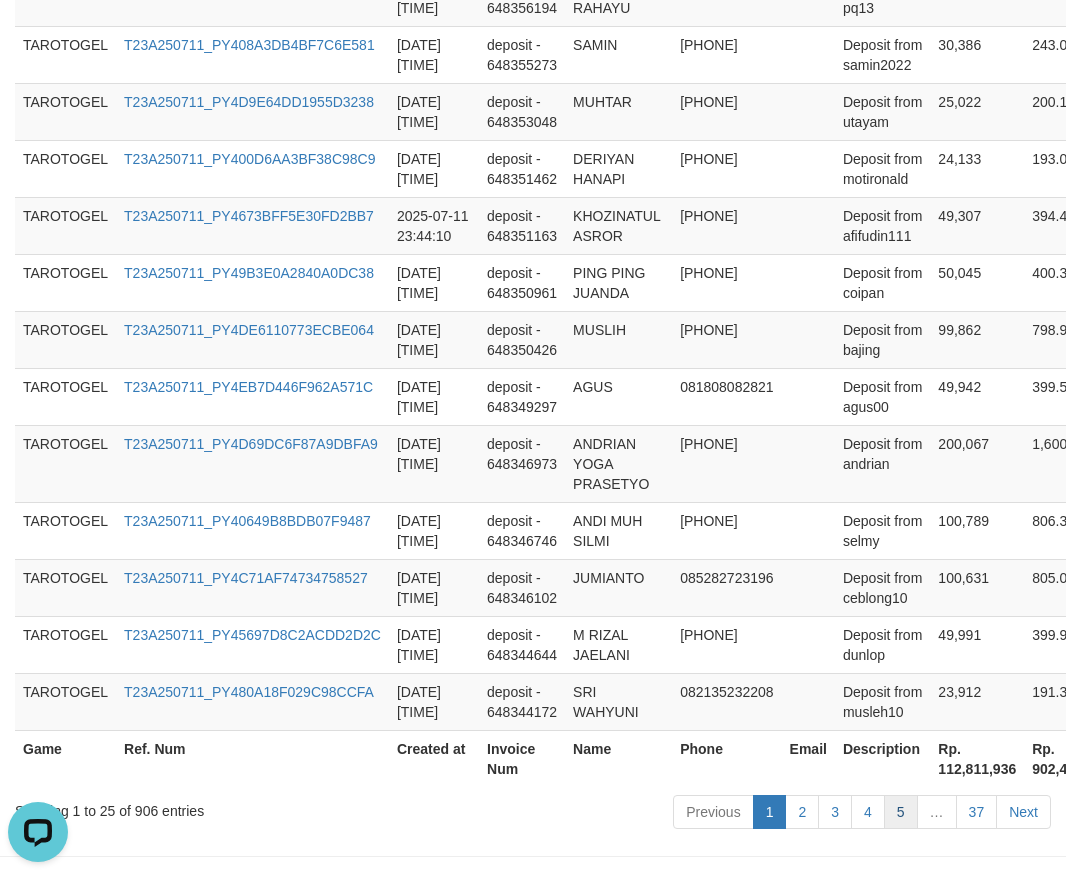 scroll, scrollTop: 1674, scrollLeft: 0, axis: vertical 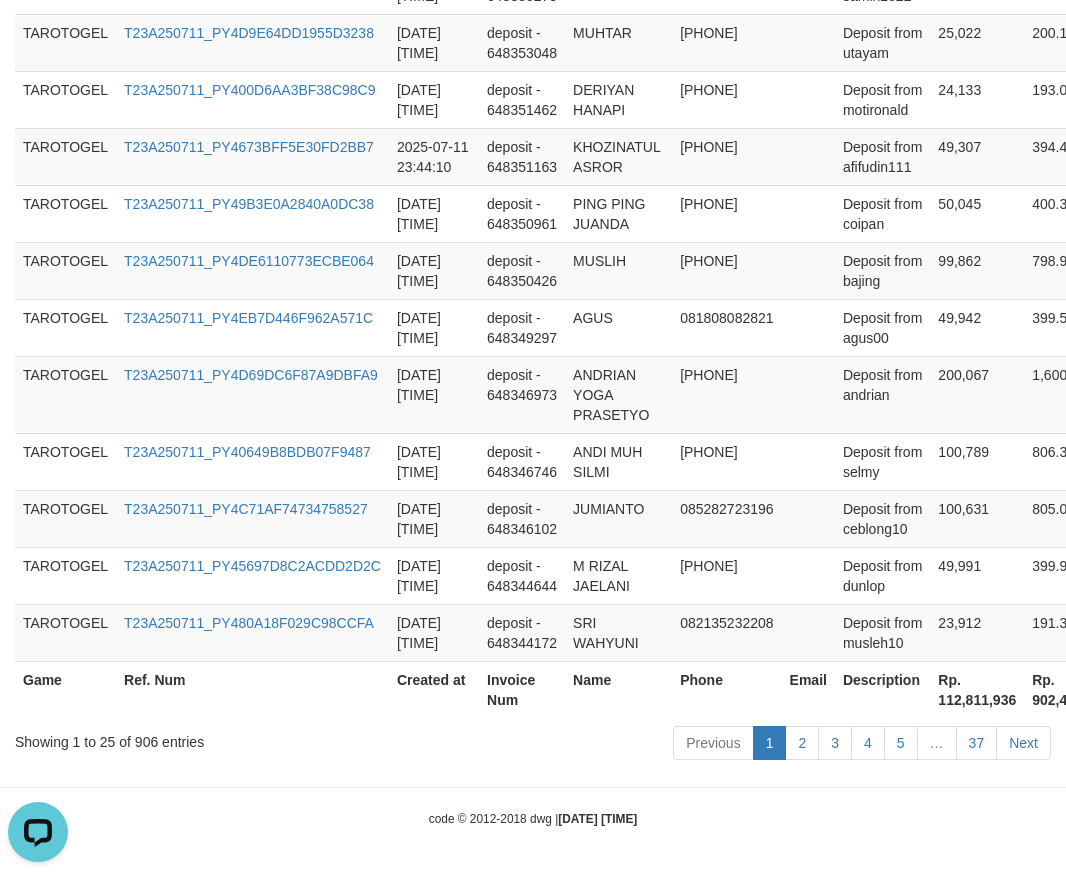 click on "Rp. 112,811,936" at bounding box center [977, 689] 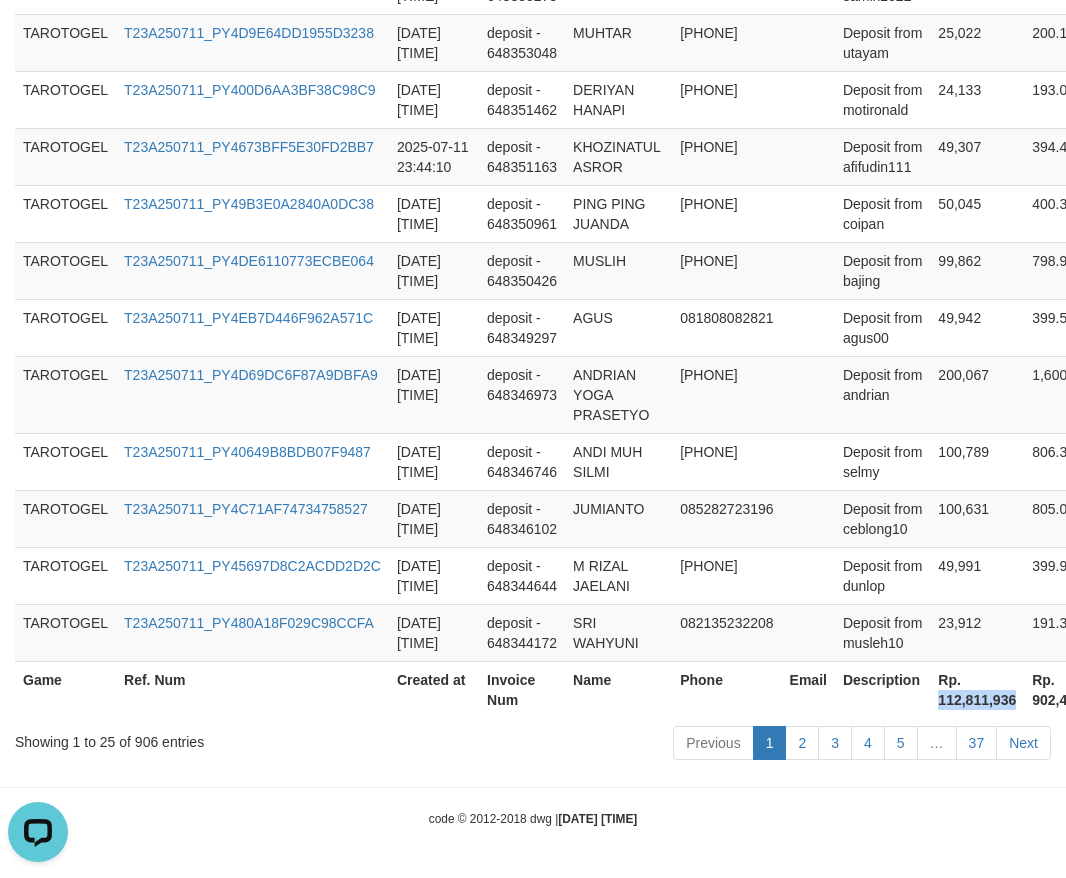 click on "Rp. 112,811,936" at bounding box center [977, 689] 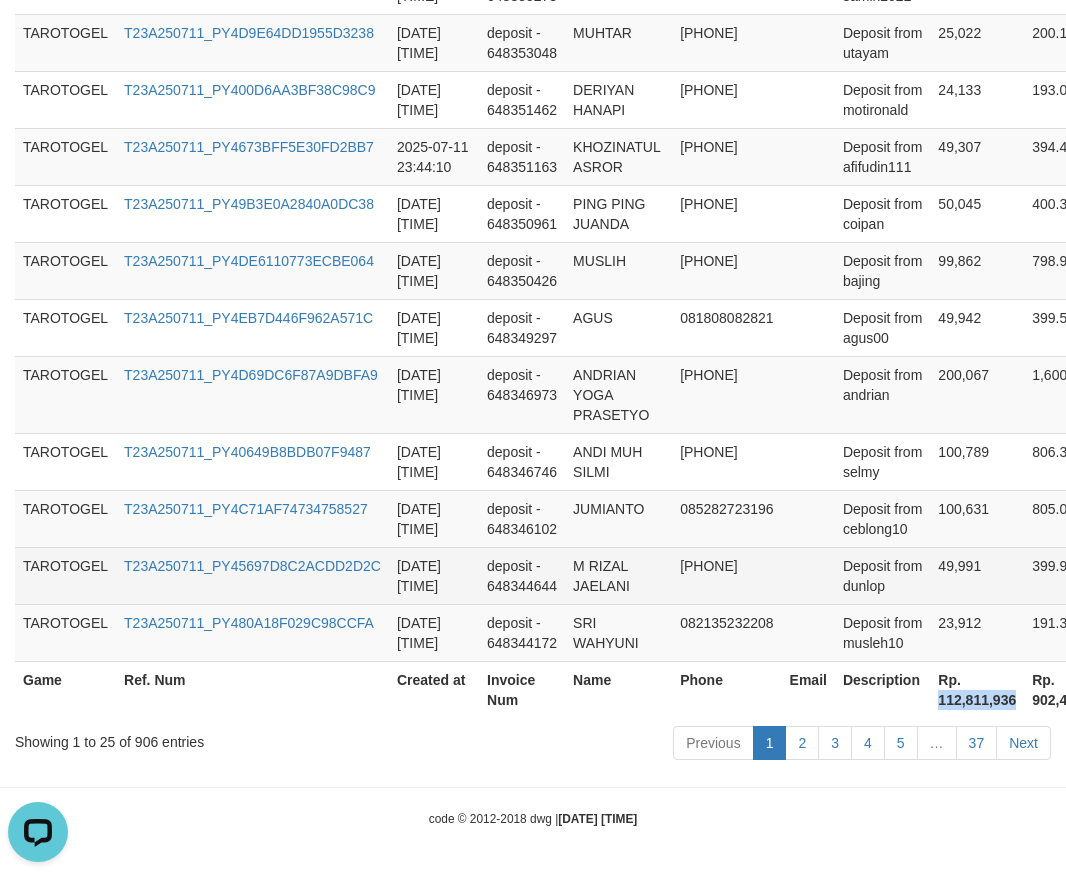 copy on "112,811,936" 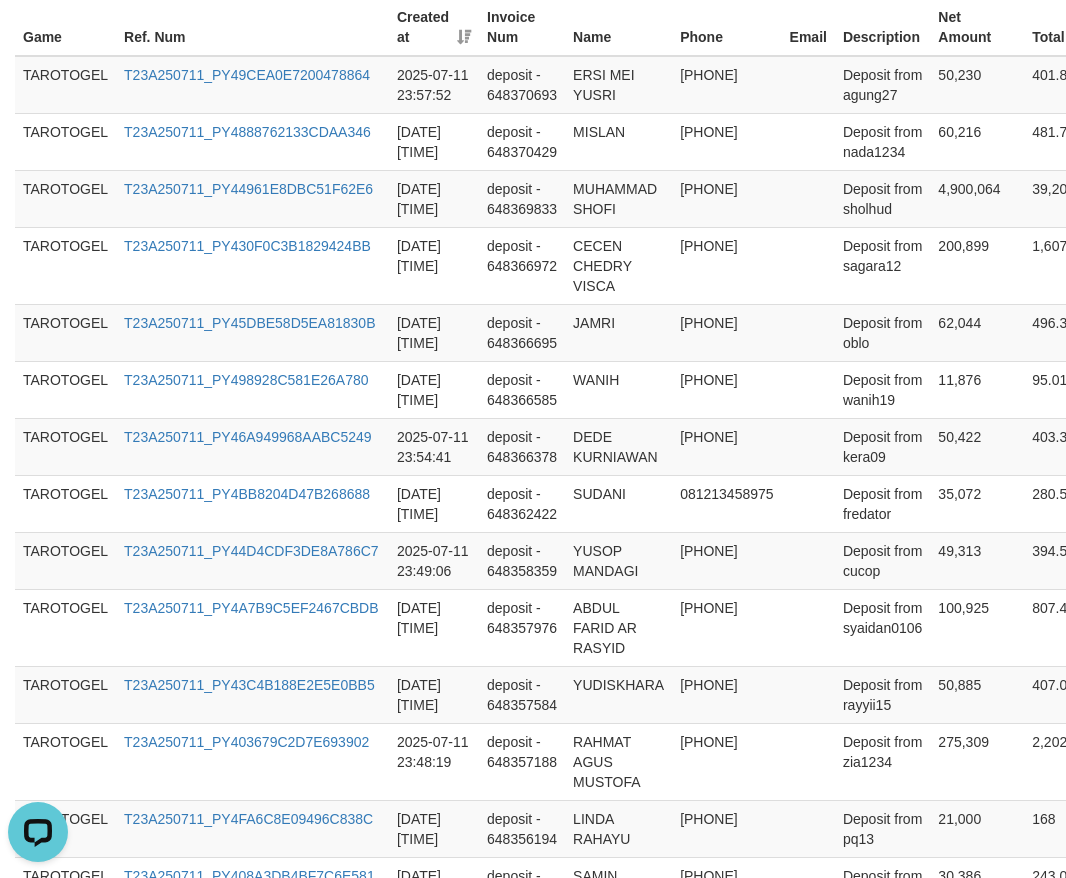 scroll, scrollTop: 0, scrollLeft: 0, axis: both 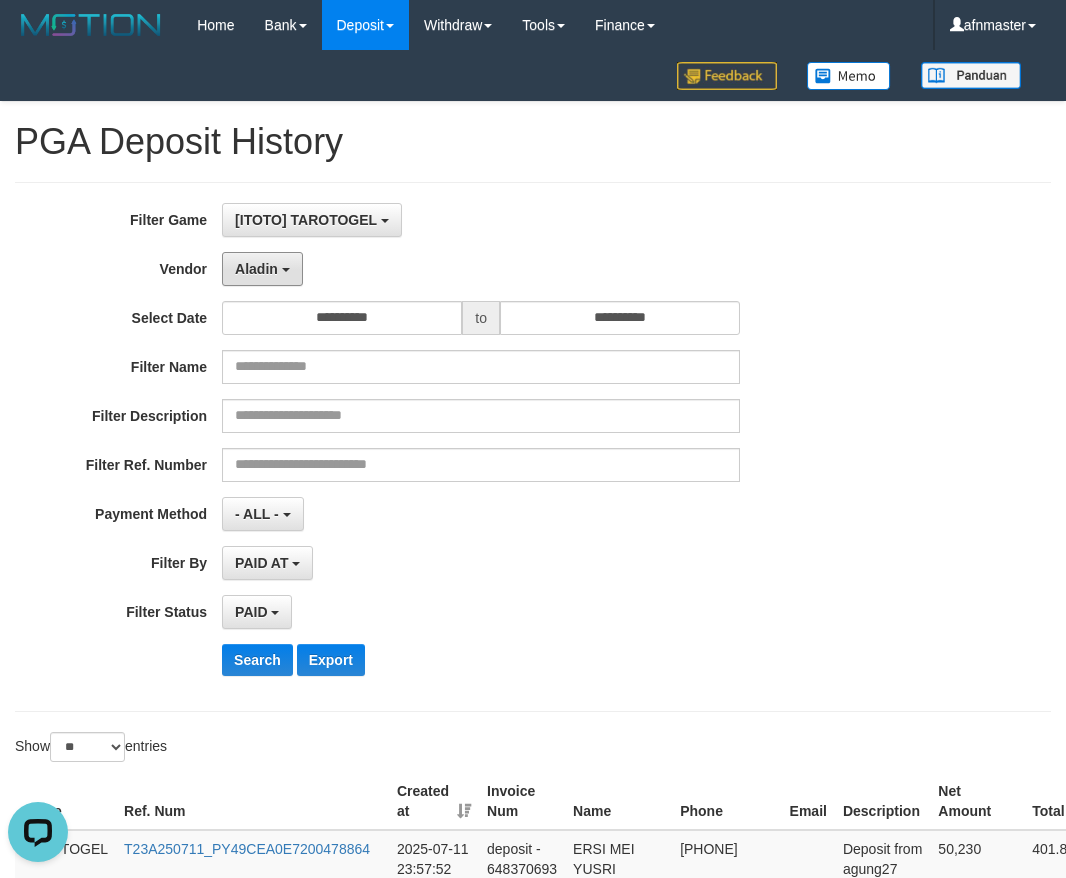 drag, startPoint x: 276, startPoint y: 281, endPoint x: 317, endPoint y: 398, distance: 123.97581 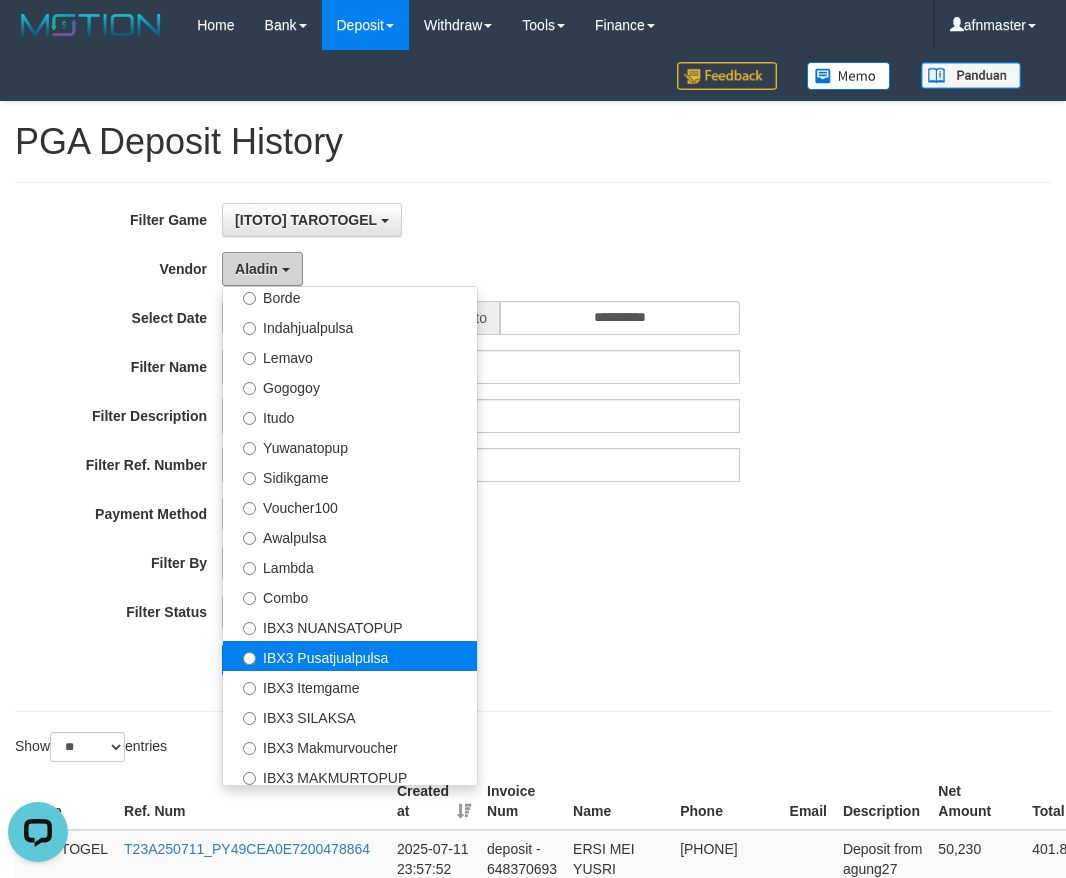 scroll, scrollTop: 686, scrollLeft: 0, axis: vertical 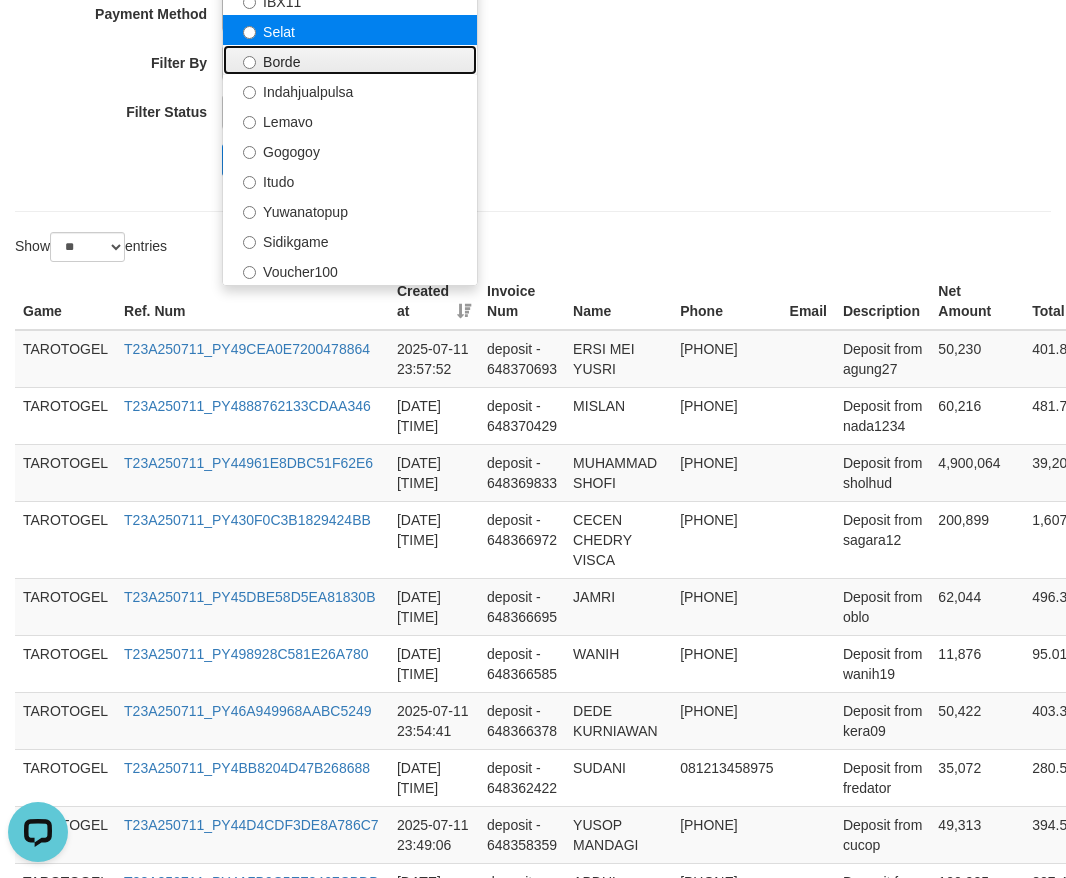 drag, startPoint x: 326, startPoint y: 46, endPoint x: 323, endPoint y: 32, distance: 14.3178215 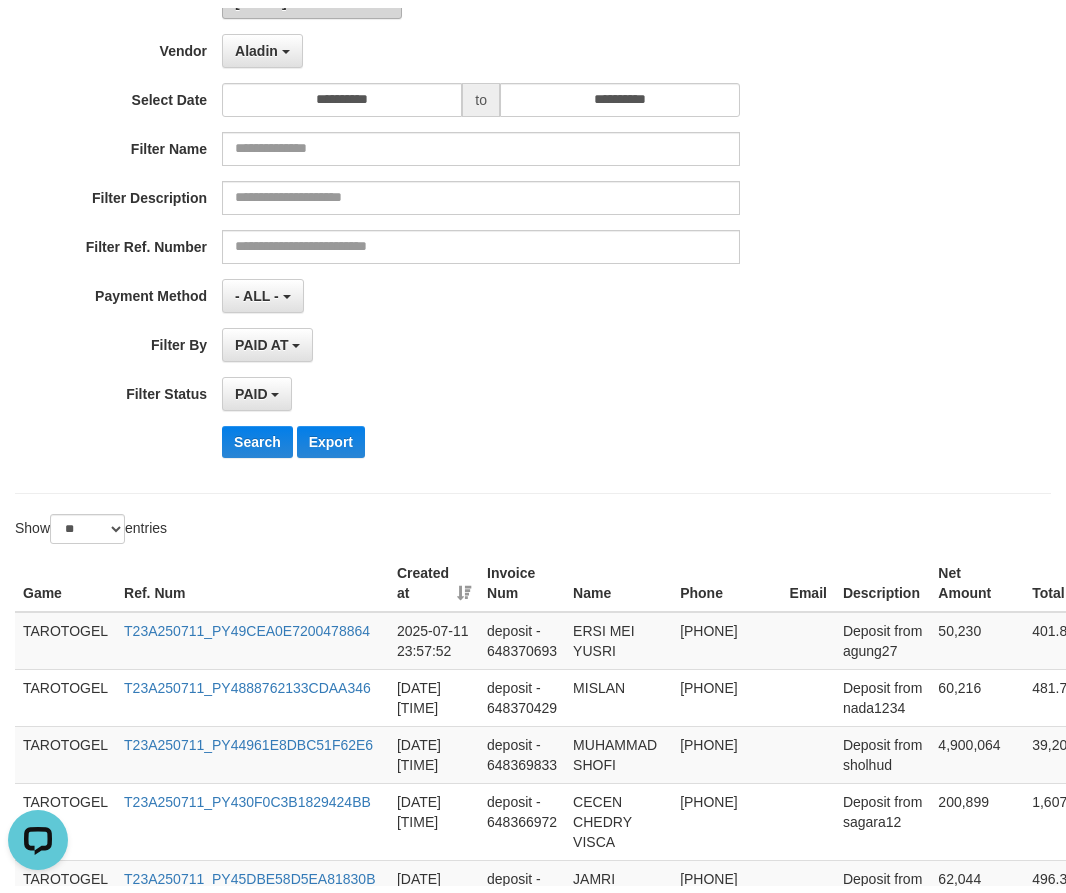 scroll, scrollTop: 100, scrollLeft: 0, axis: vertical 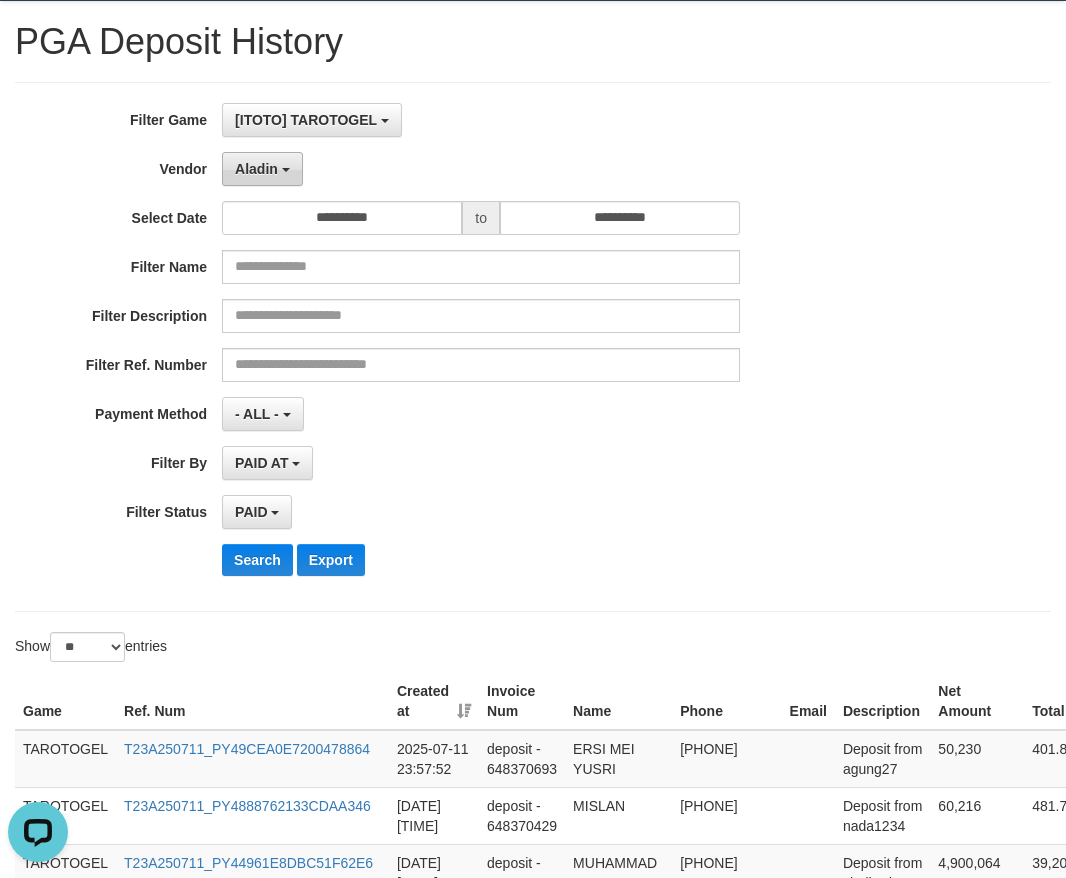 click on "Aladin" at bounding box center [256, 169] 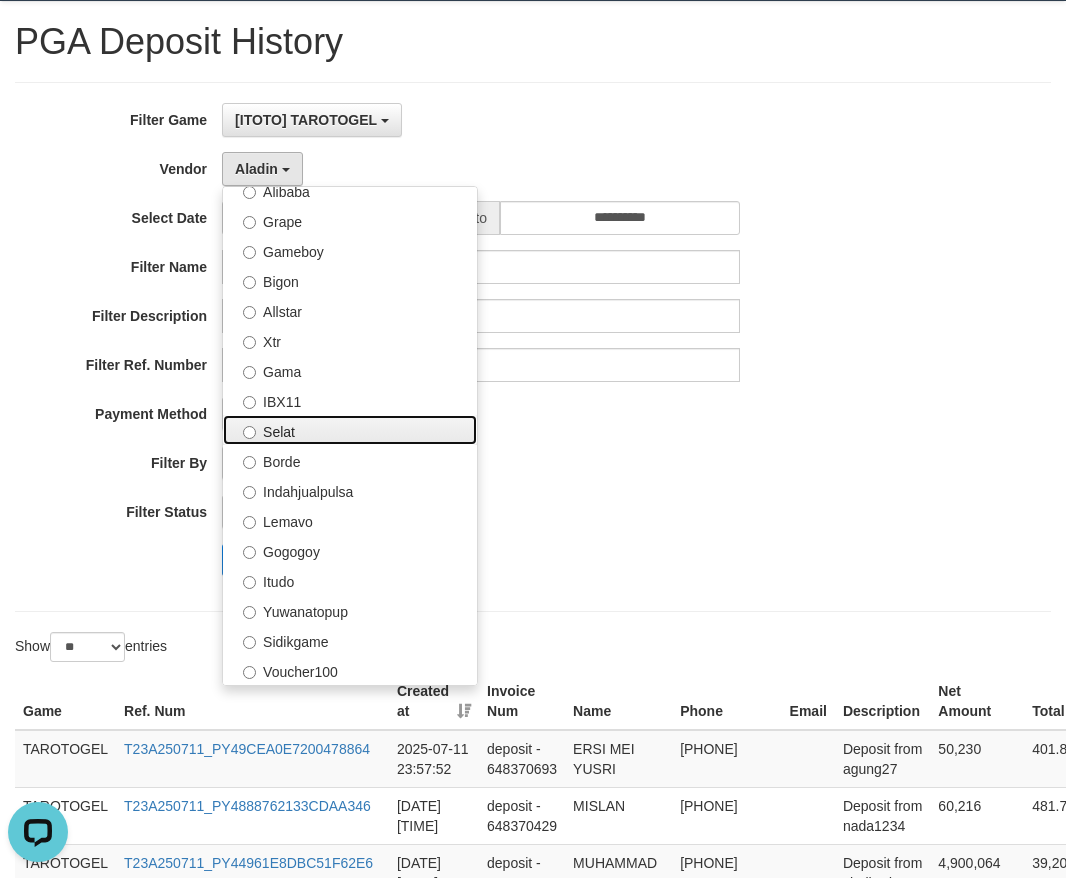 click on "Selat" at bounding box center [350, 430] 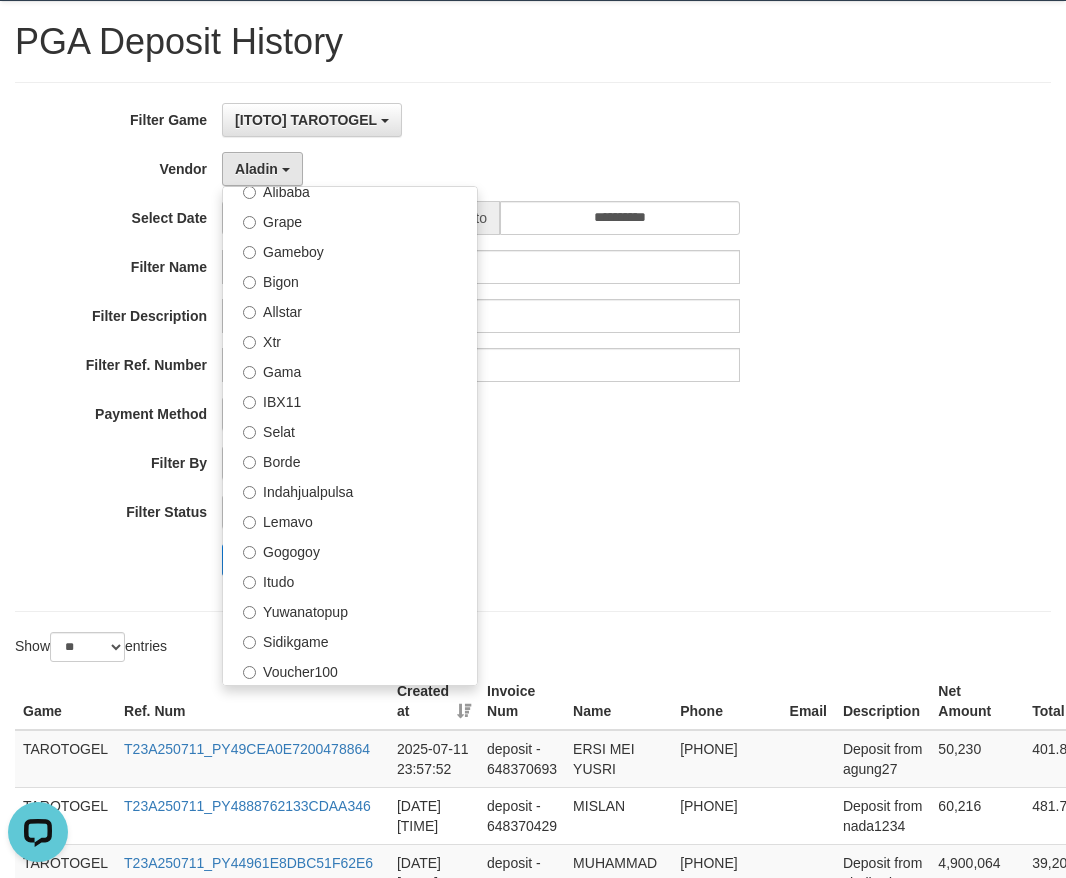 select on "**********" 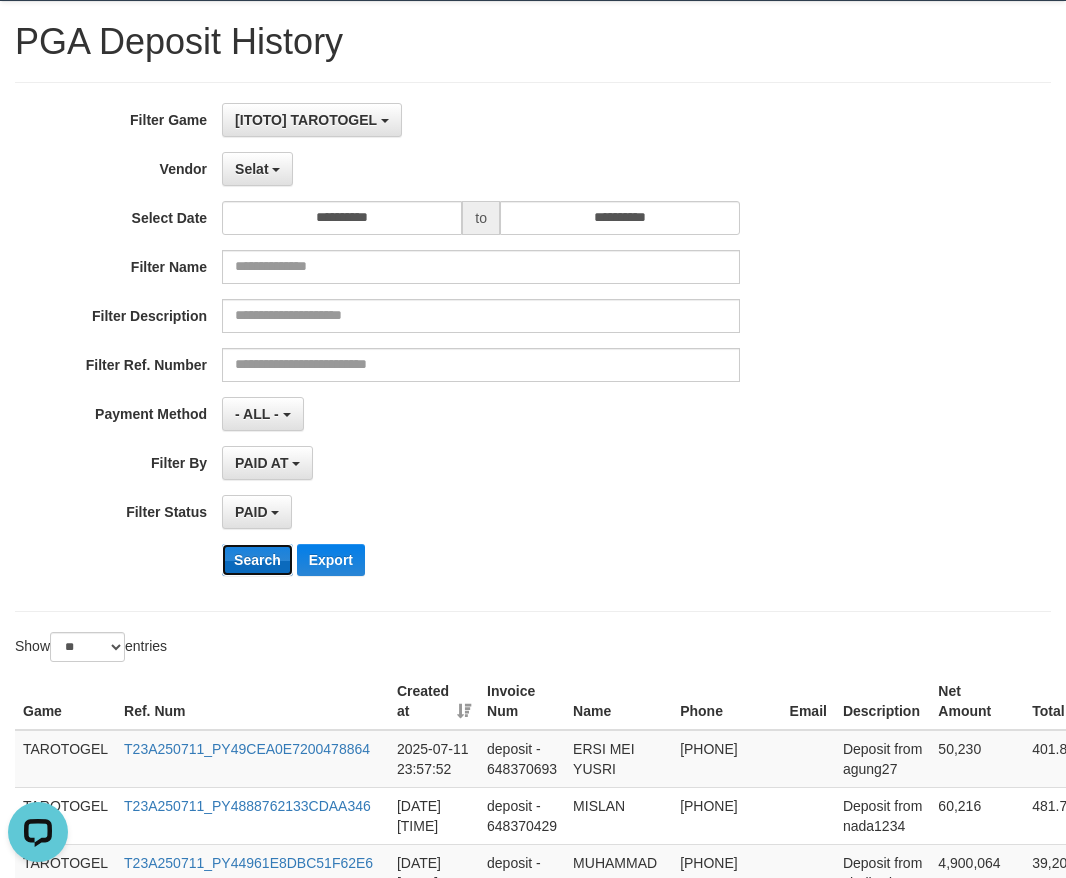 click on "Search" at bounding box center (257, 560) 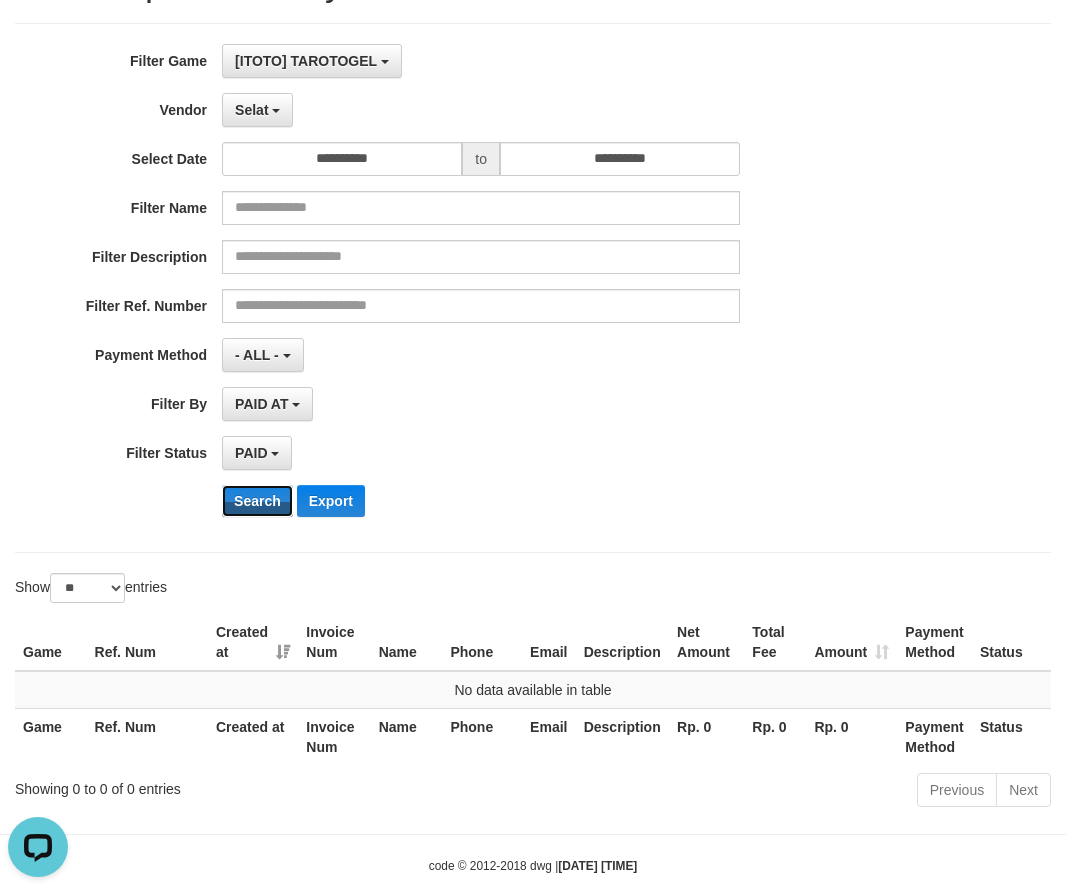 scroll, scrollTop: 191, scrollLeft: 0, axis: vertical 